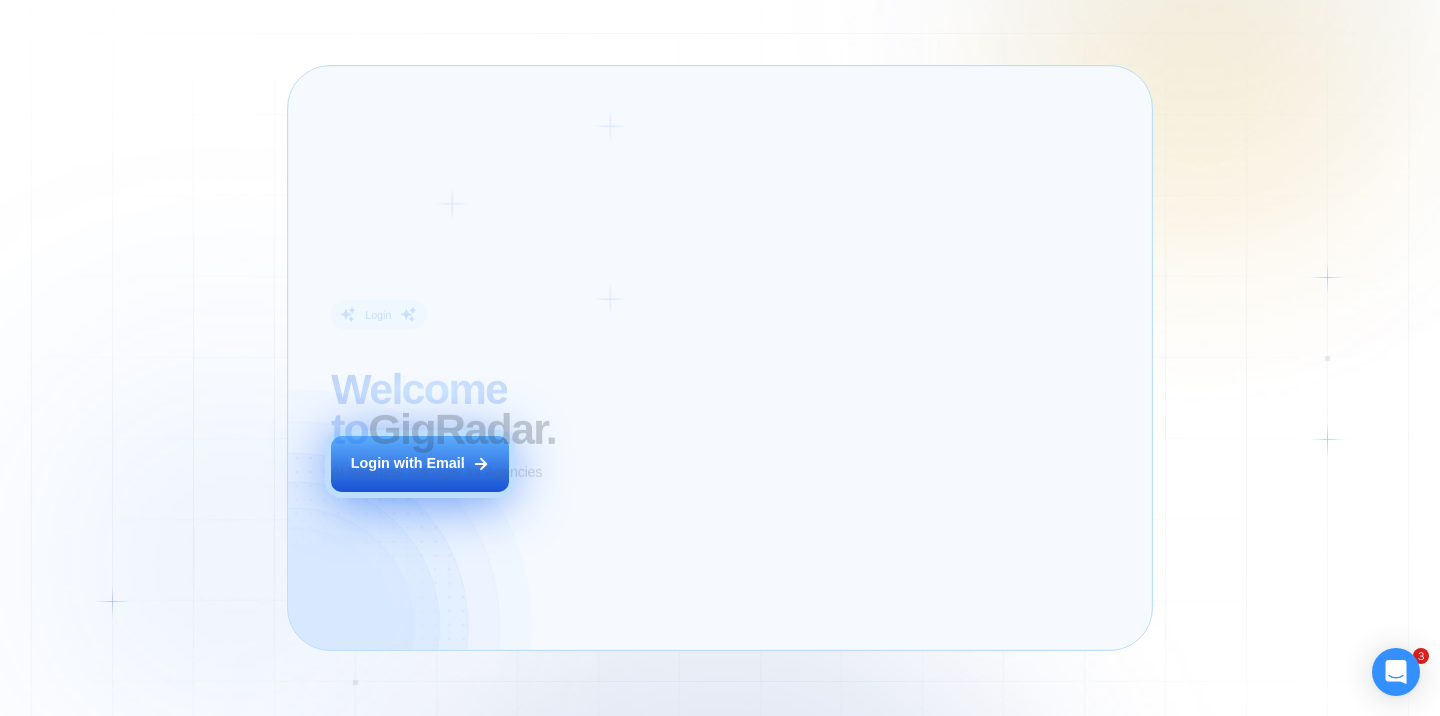 scroll, scrollTop: 0, scrollLeft: 0, axis: both 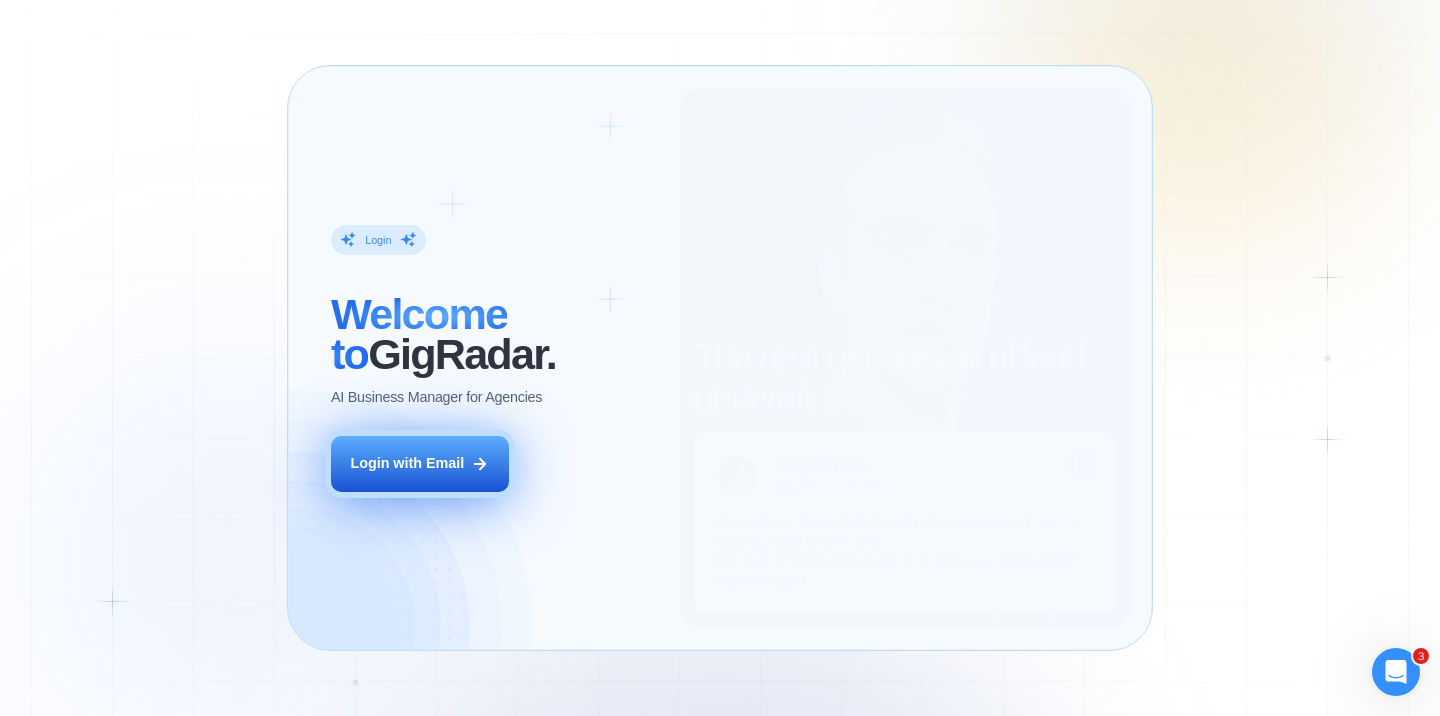 click on "Login with Email" at bounding box center (420, 464) 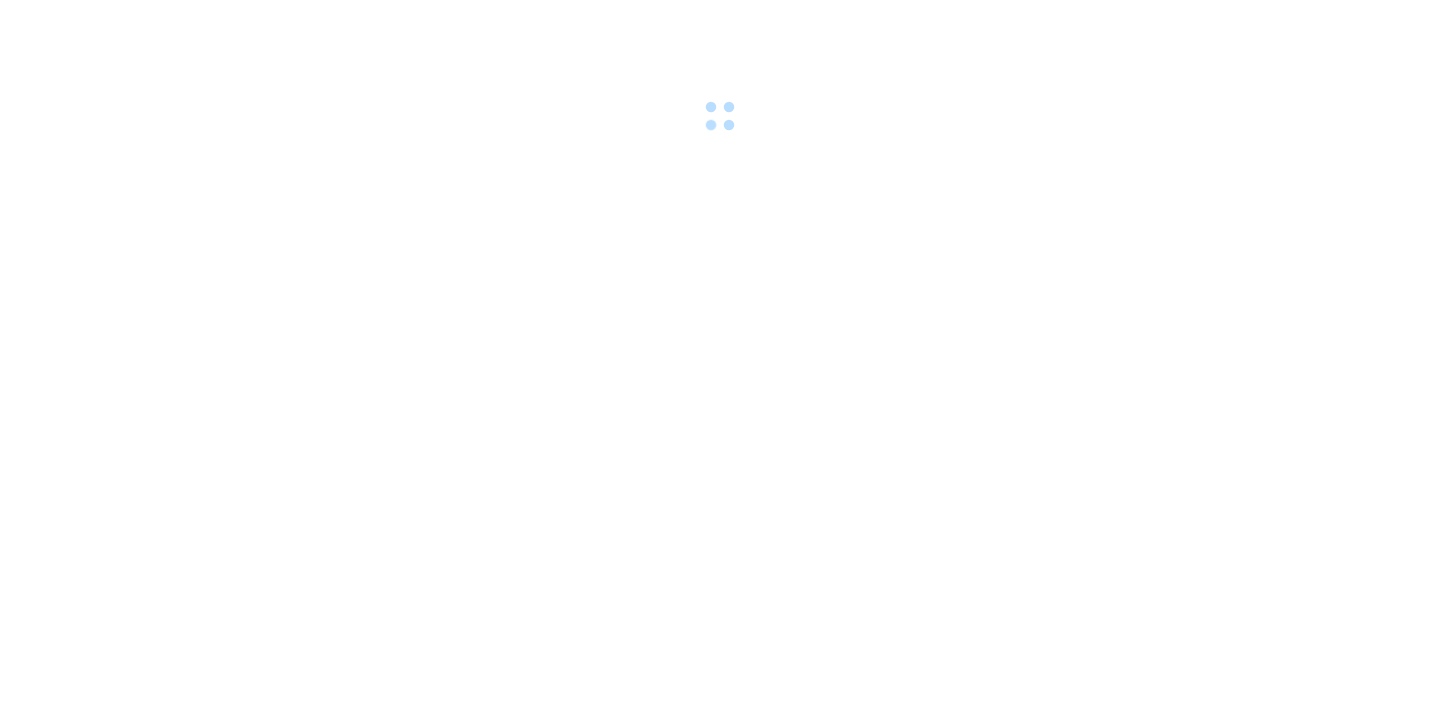 scroll, scrollTop: 0, scrollLeft: 0, axis: both 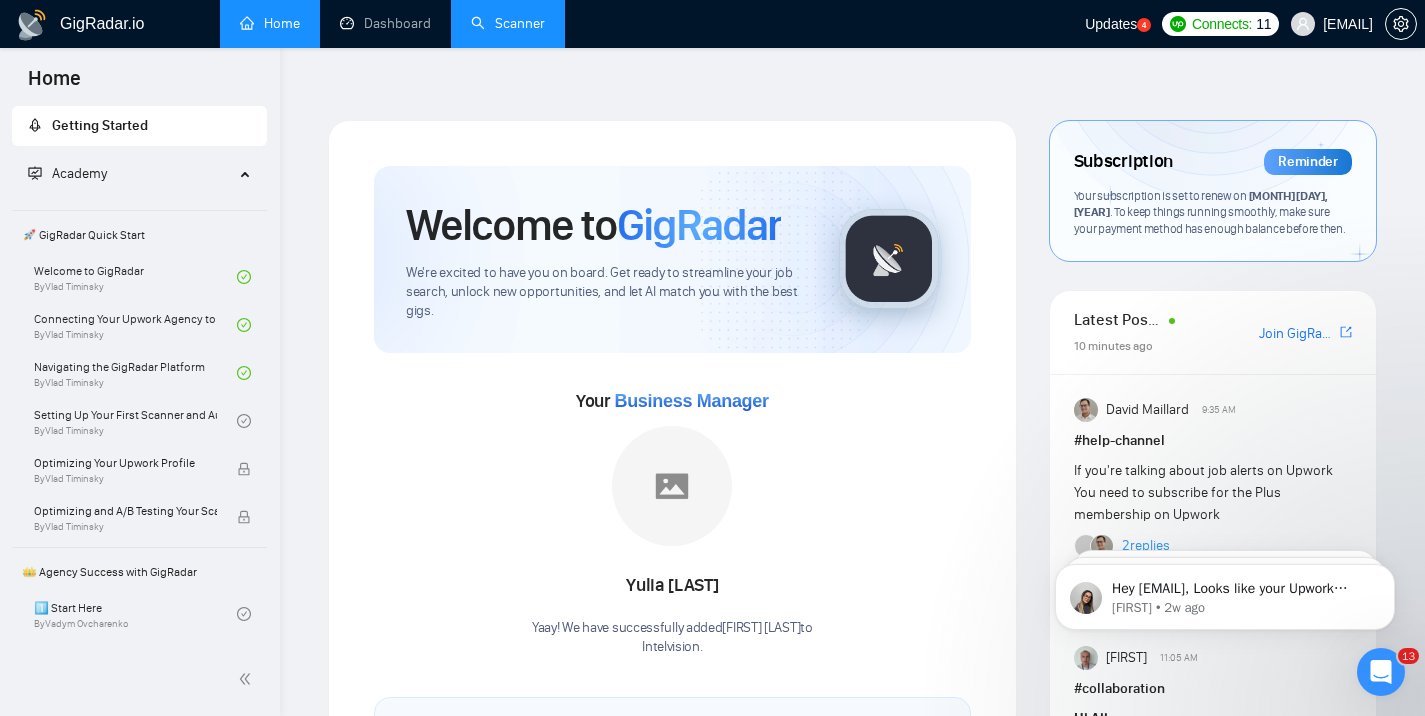 click on "Scanner" at bounding box center (508, 23) 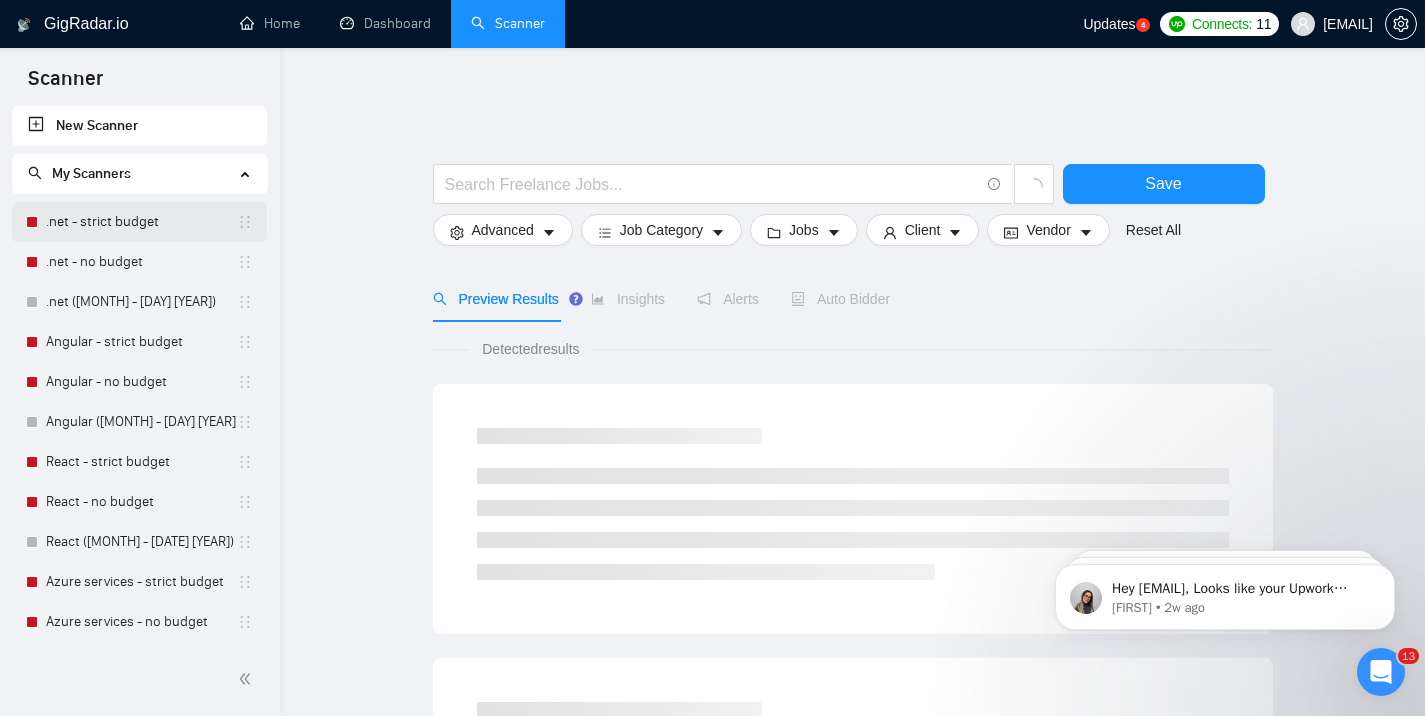 click on ".net - strict budget" at bounding box center (141, 222) 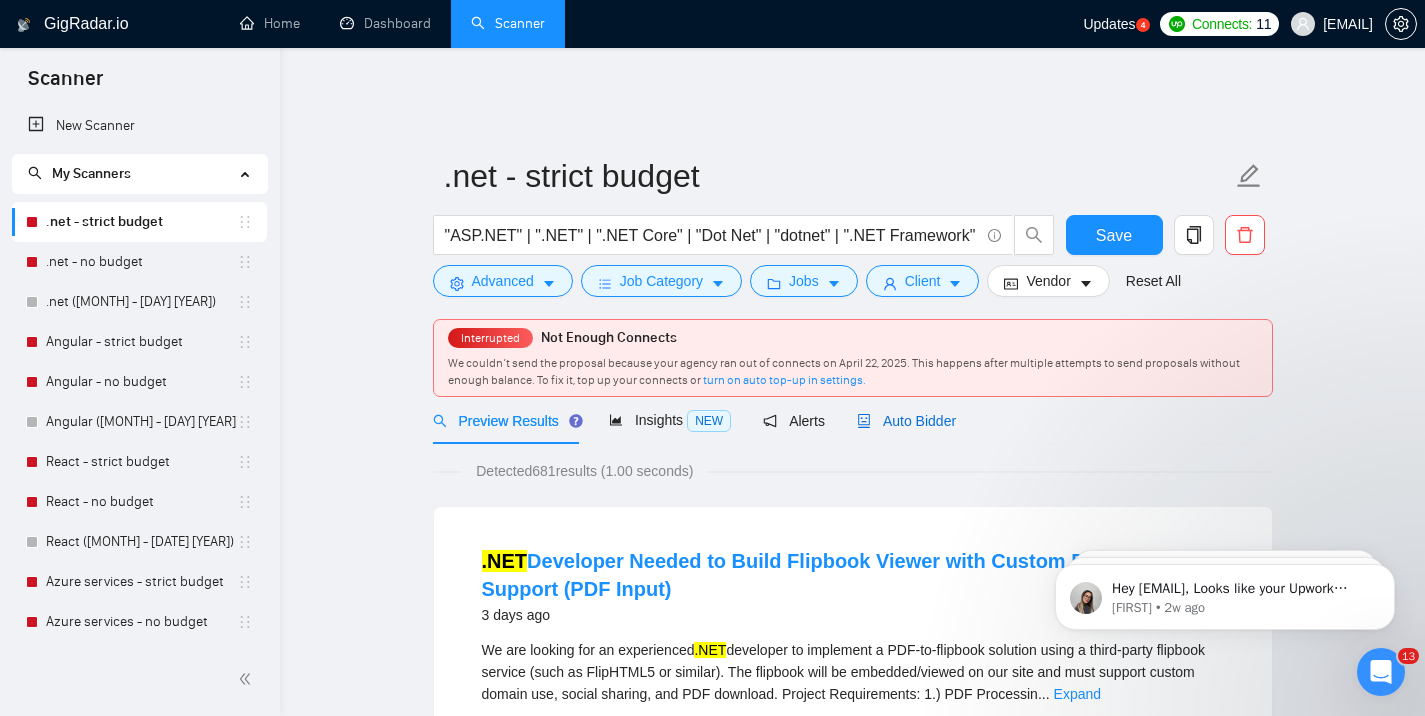 click on "Auto Bidder" at bounding box center [906, 421] 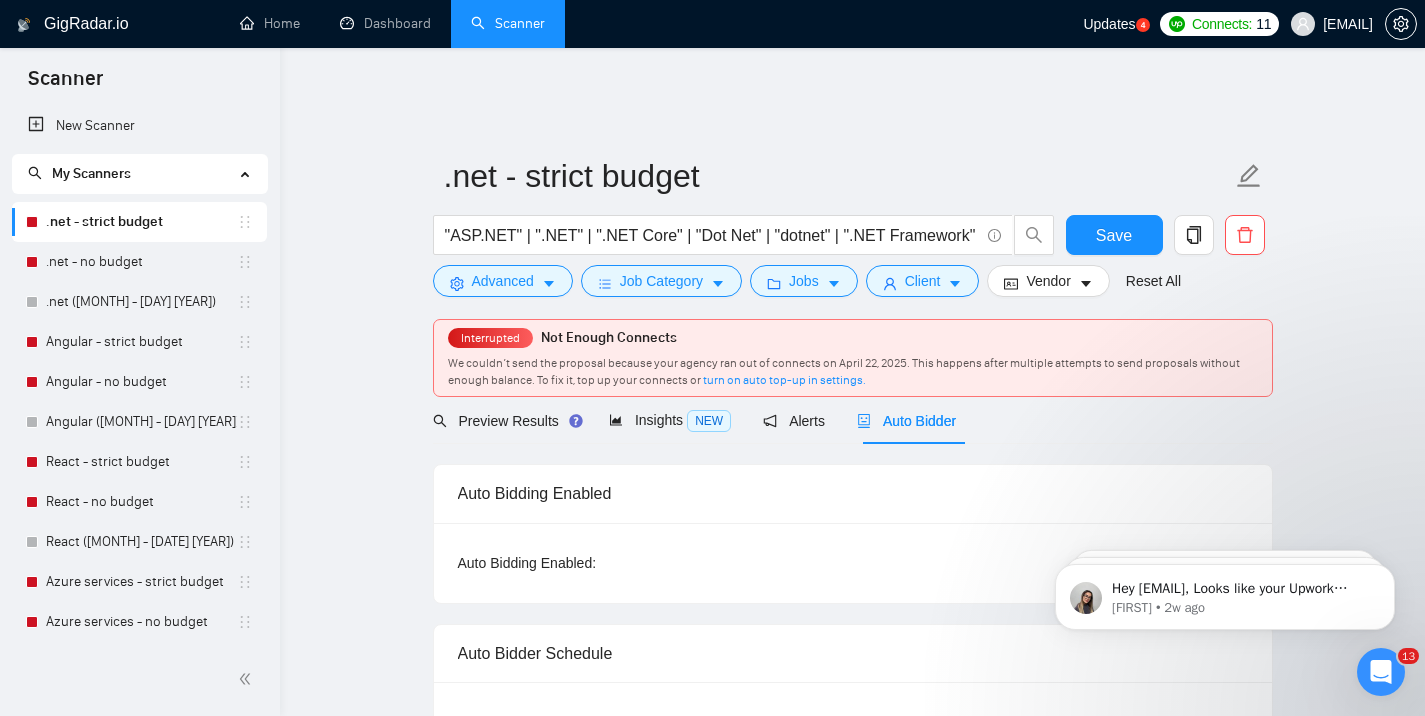 type 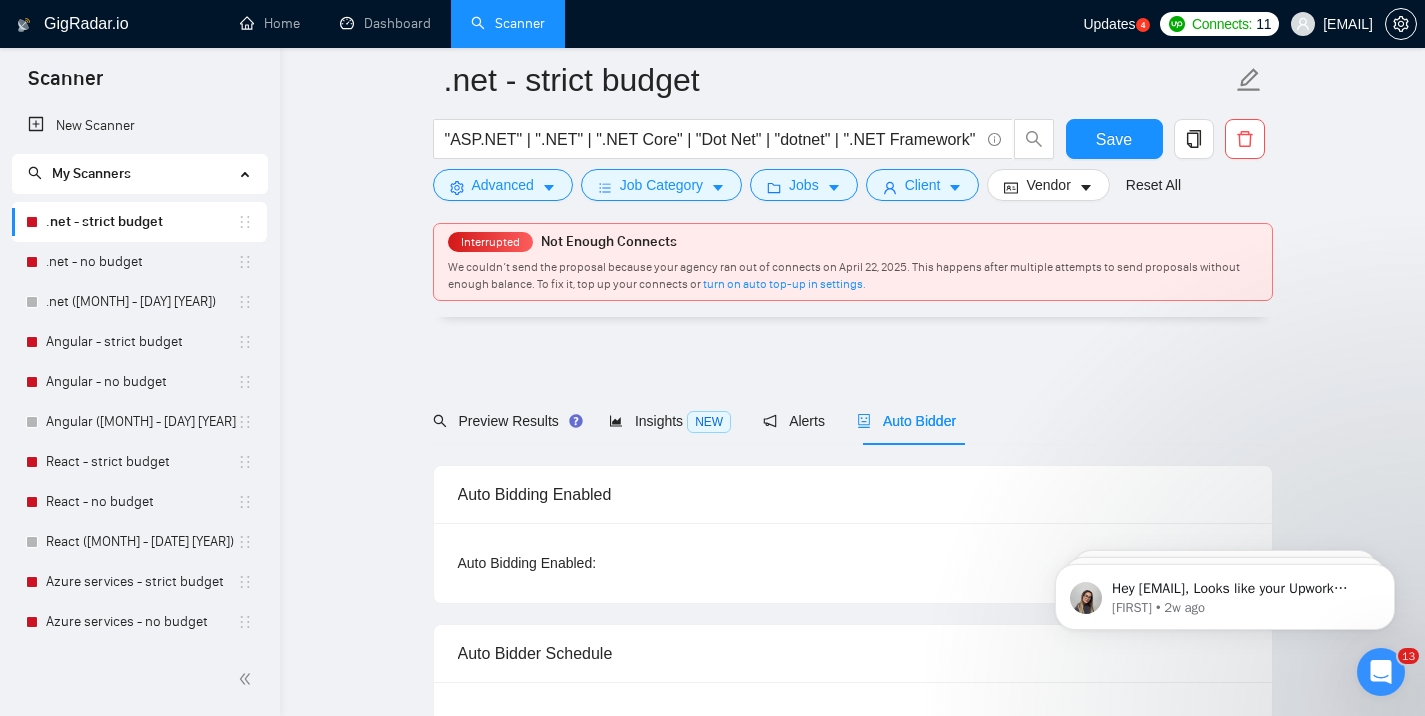 scroll, scrollTop: 195, scrollLeft: 0, axis: vertical 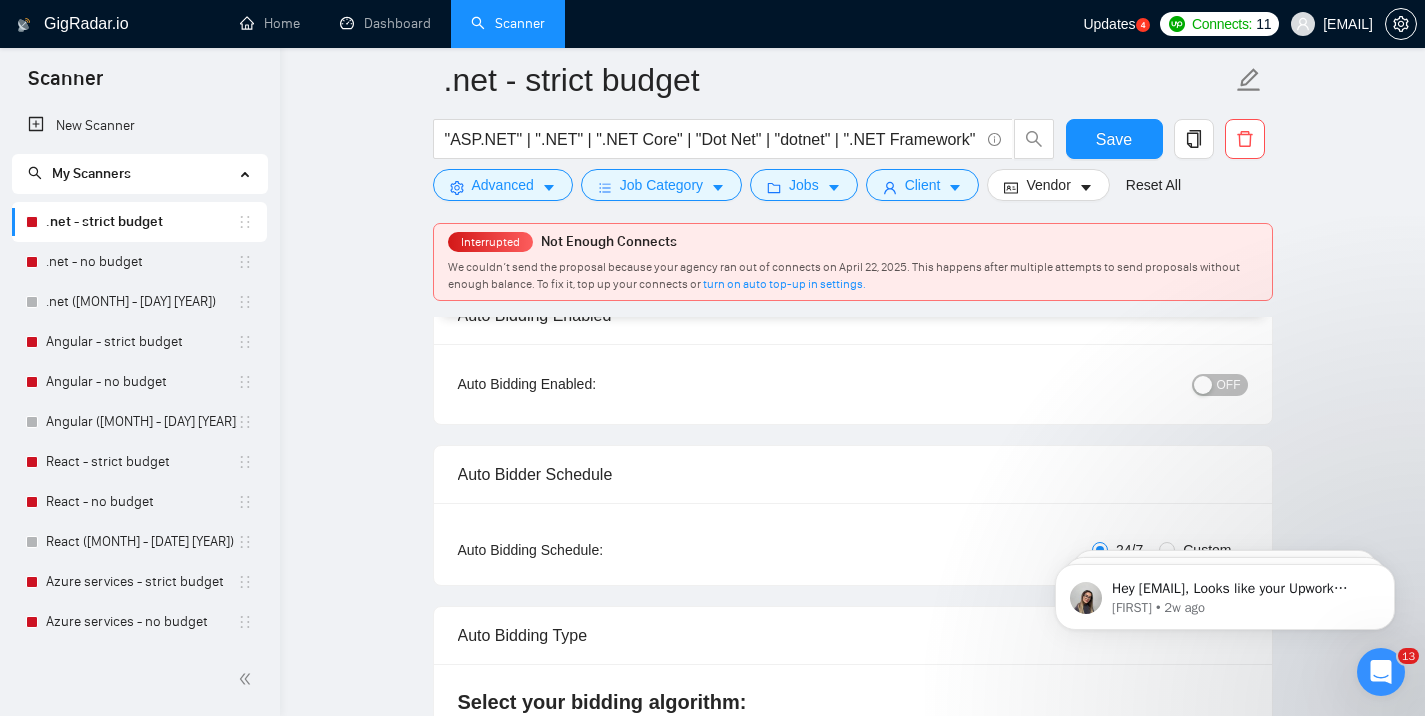 click on "OFF" at bounding box center (1229, 385) 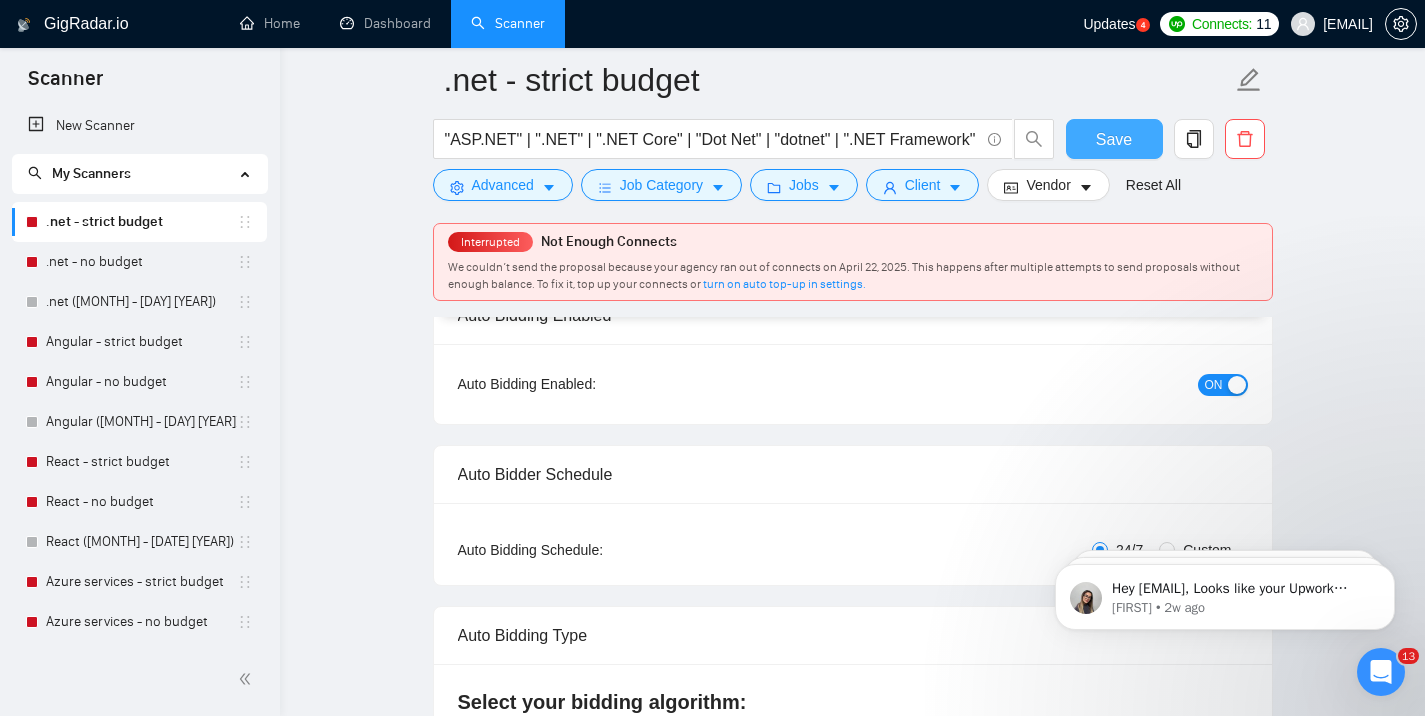click on "Save" at bounding box center (1114, 139) 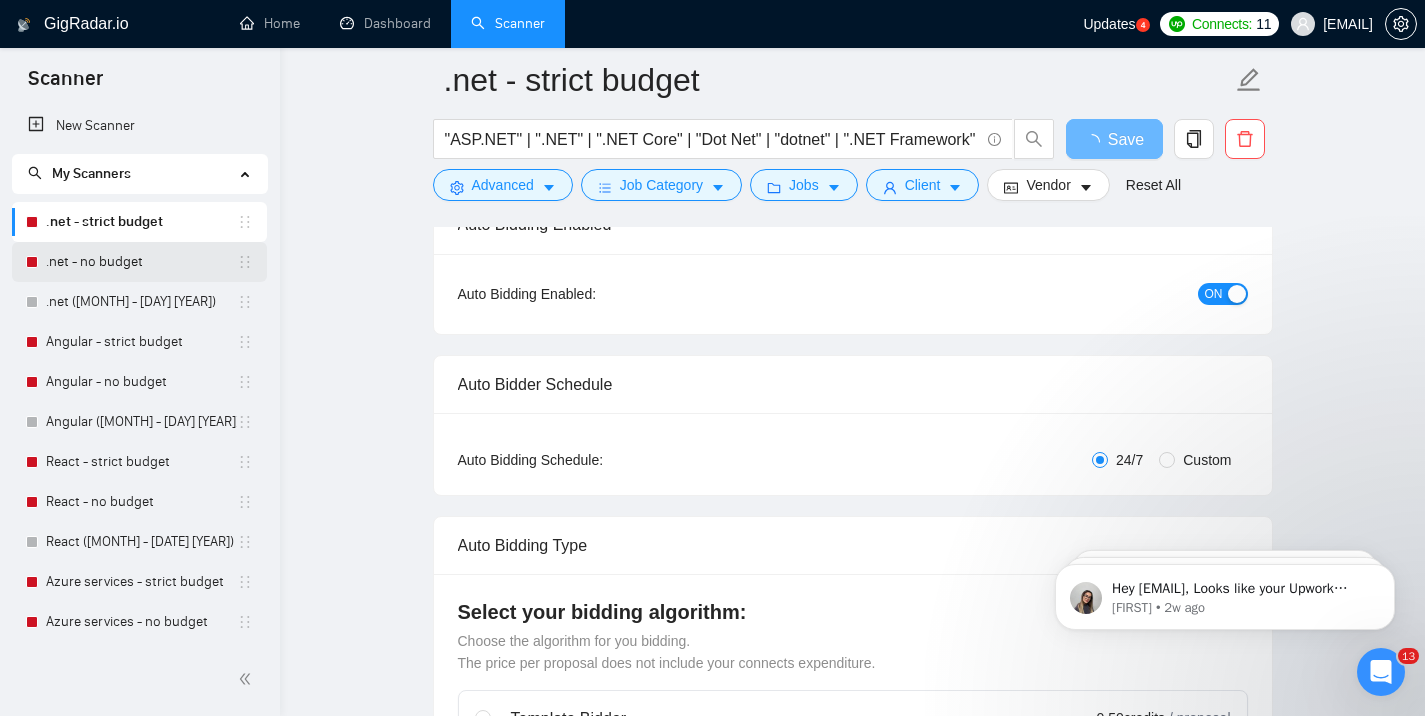 click on ".net - no budget" at bounding box center [141, 262] 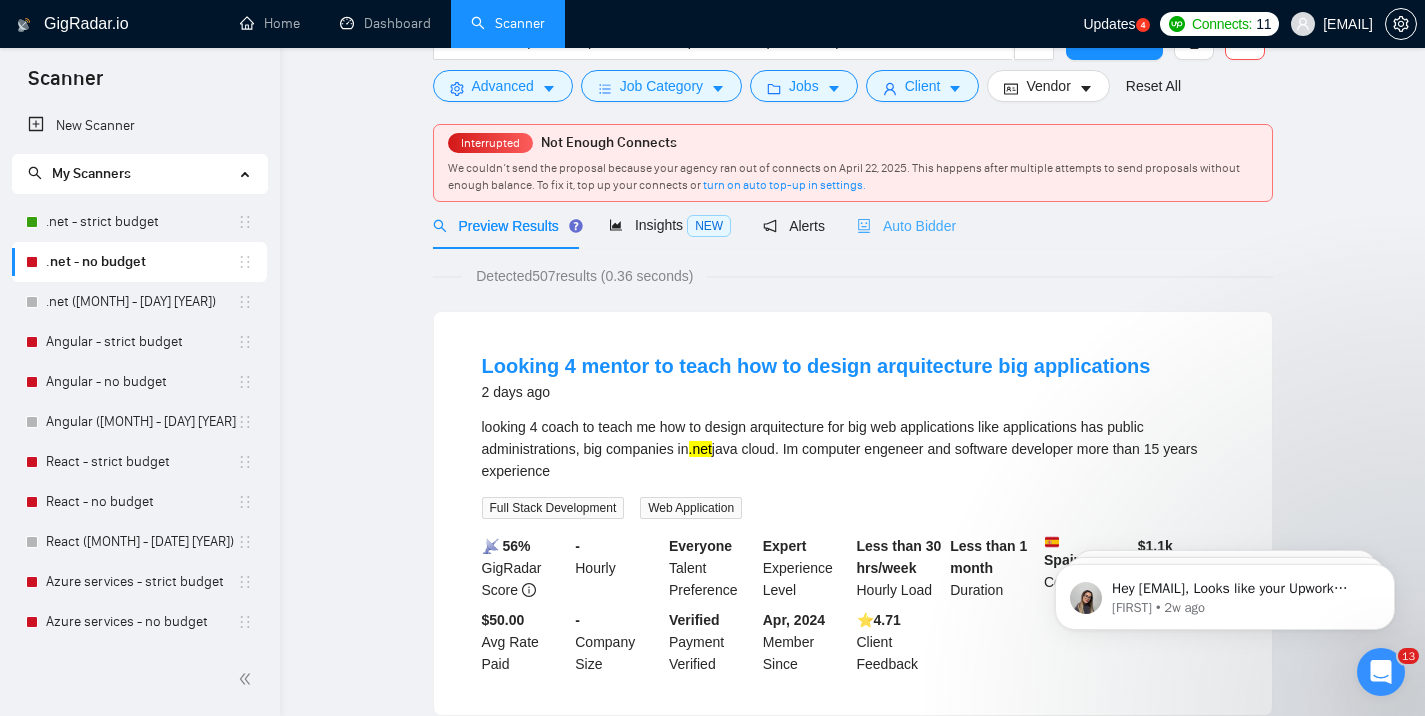 scroll, scrollTop: 0, scrollLeft: 0, axis: both 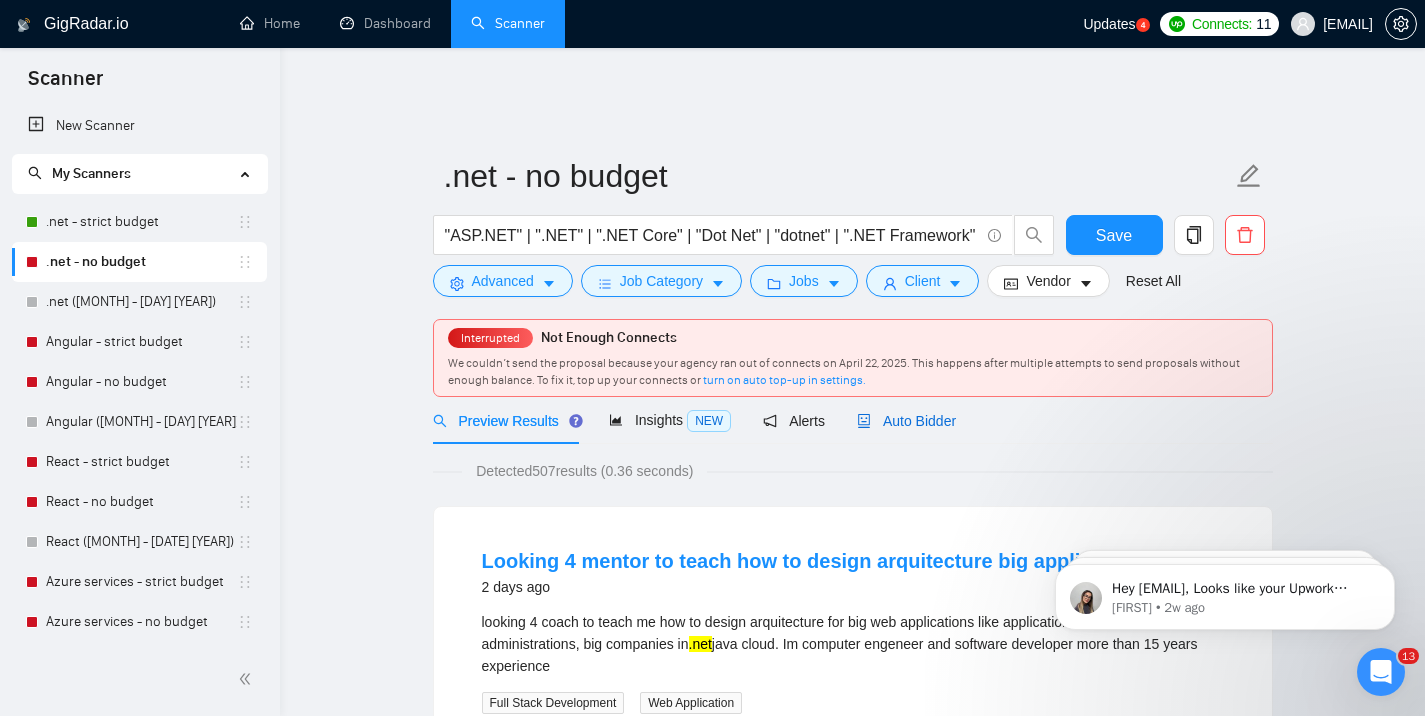 click on "Auto Bidder" at bounding box center (906, 421) 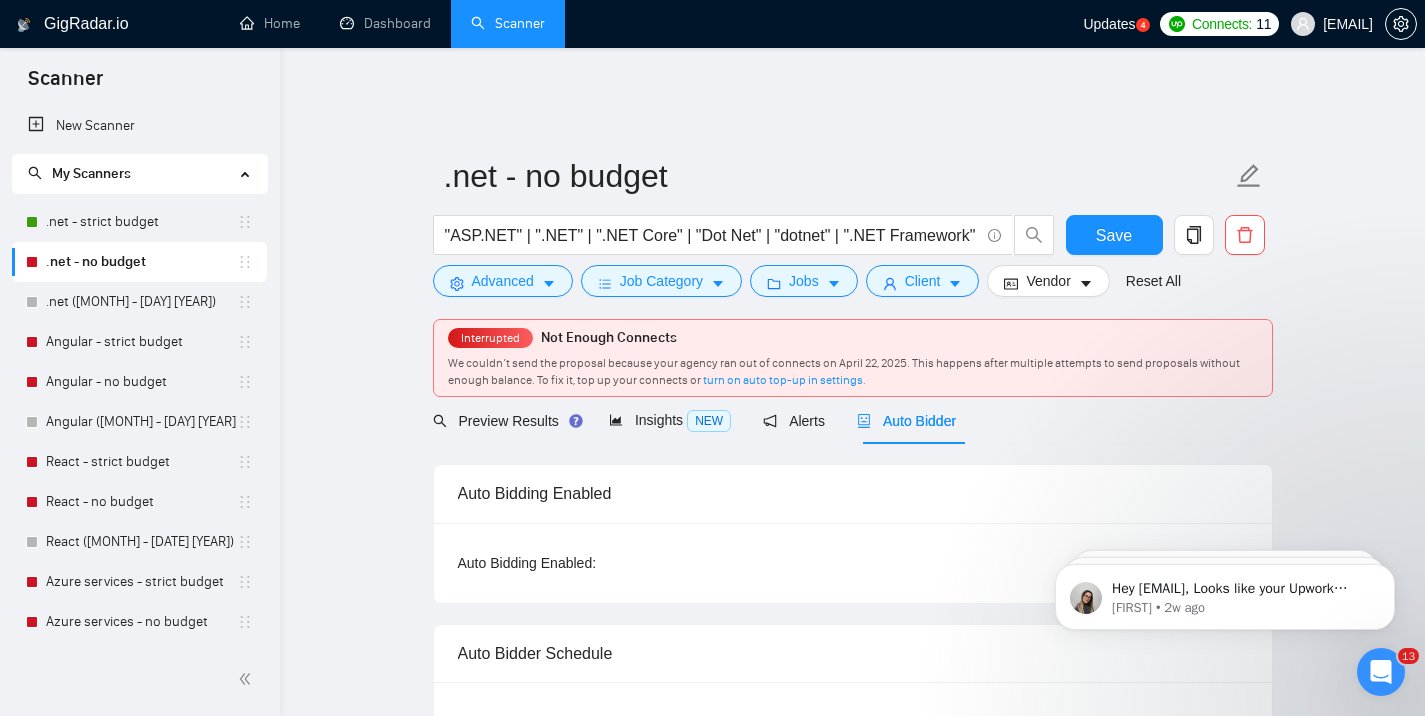 type 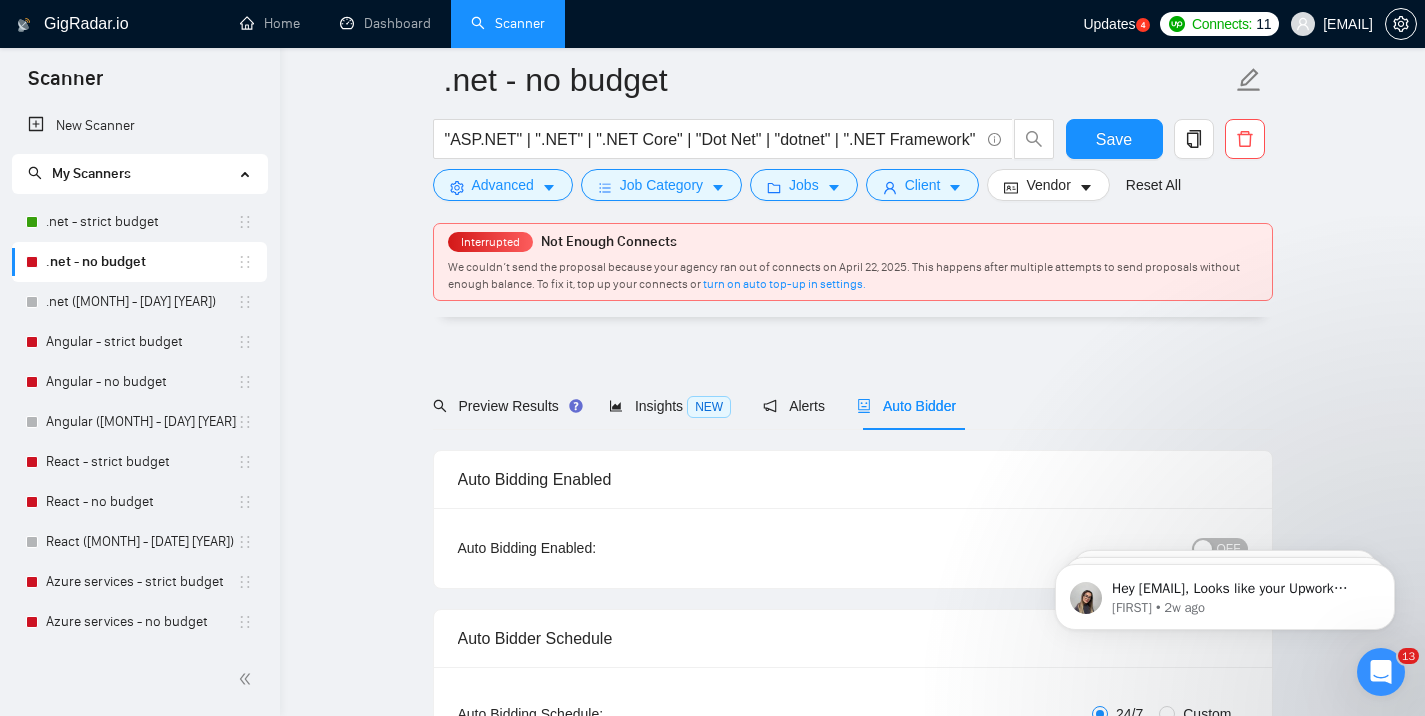 scroll, scrollTop: 116, scrollLeft: 0, axis: vertical 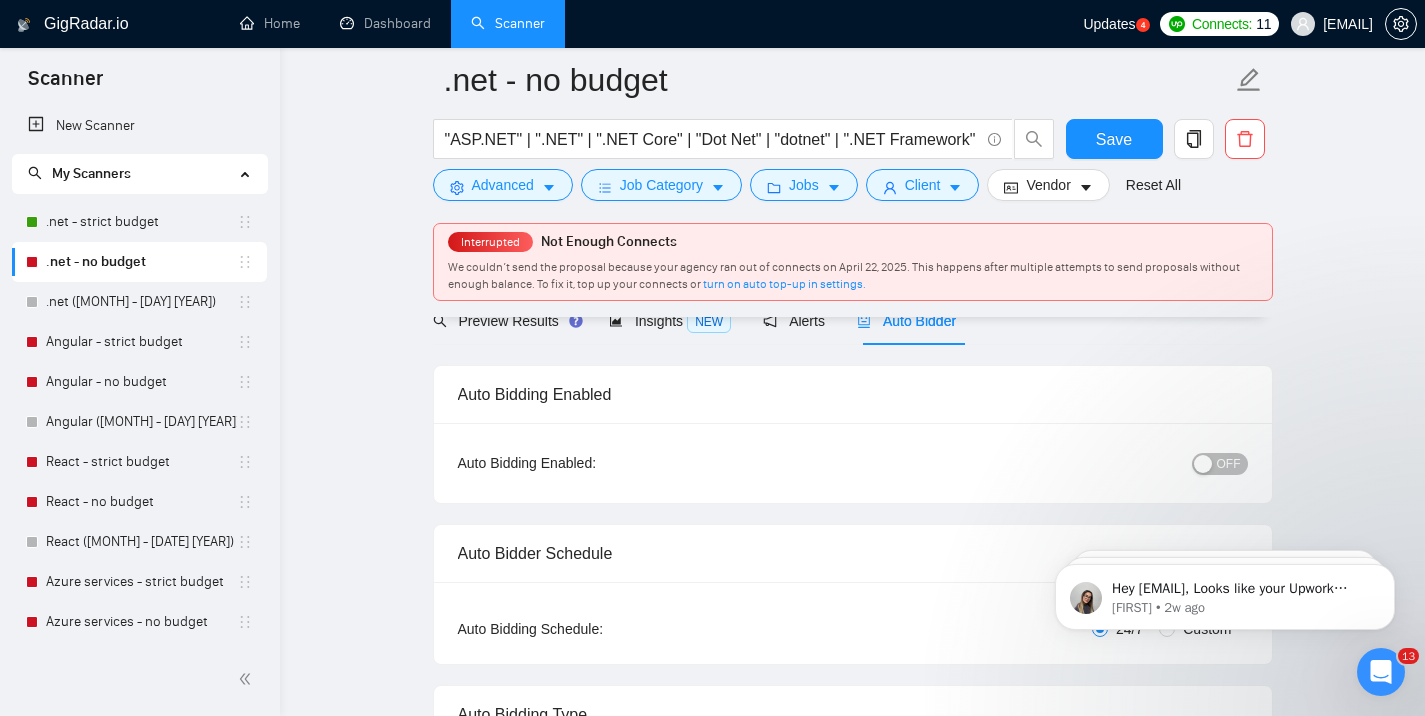 click on "OFF" at bounding box center (1229, 464) 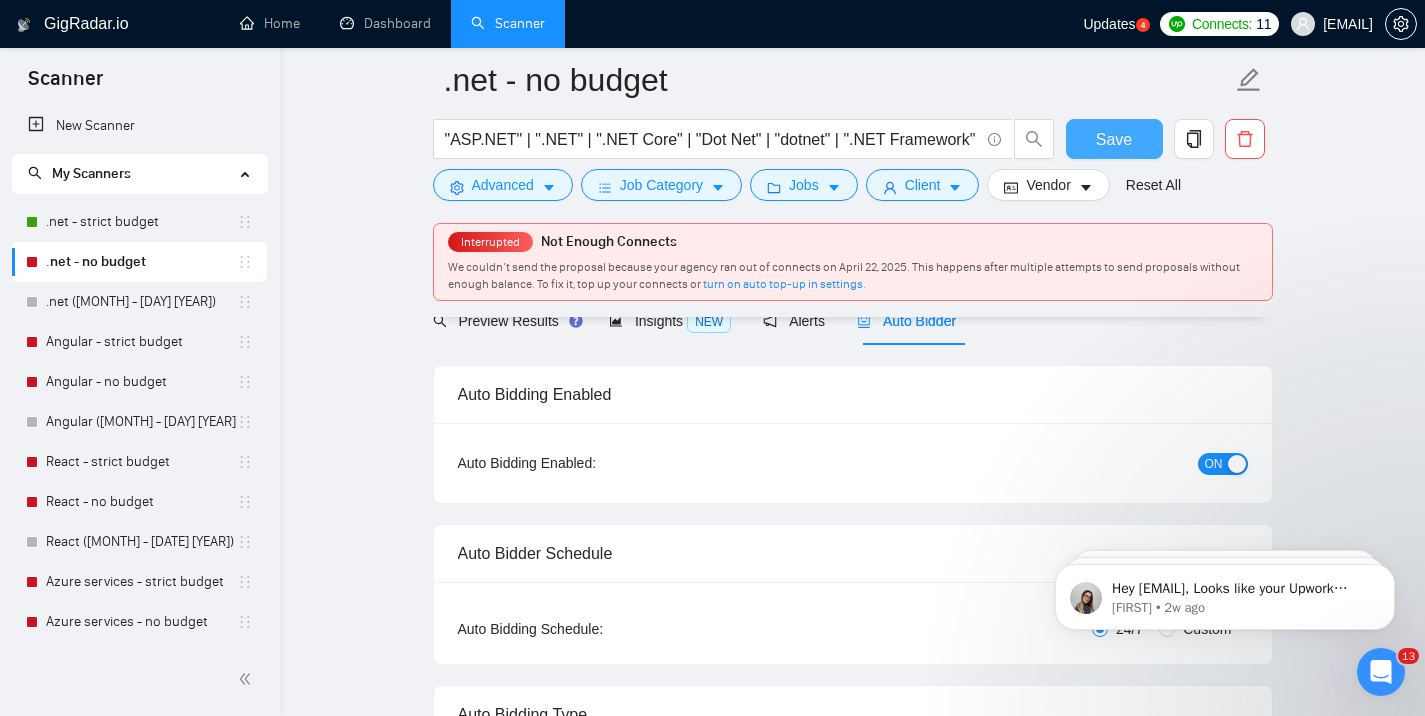 click on "Save" at bounding box center [1114, 139] 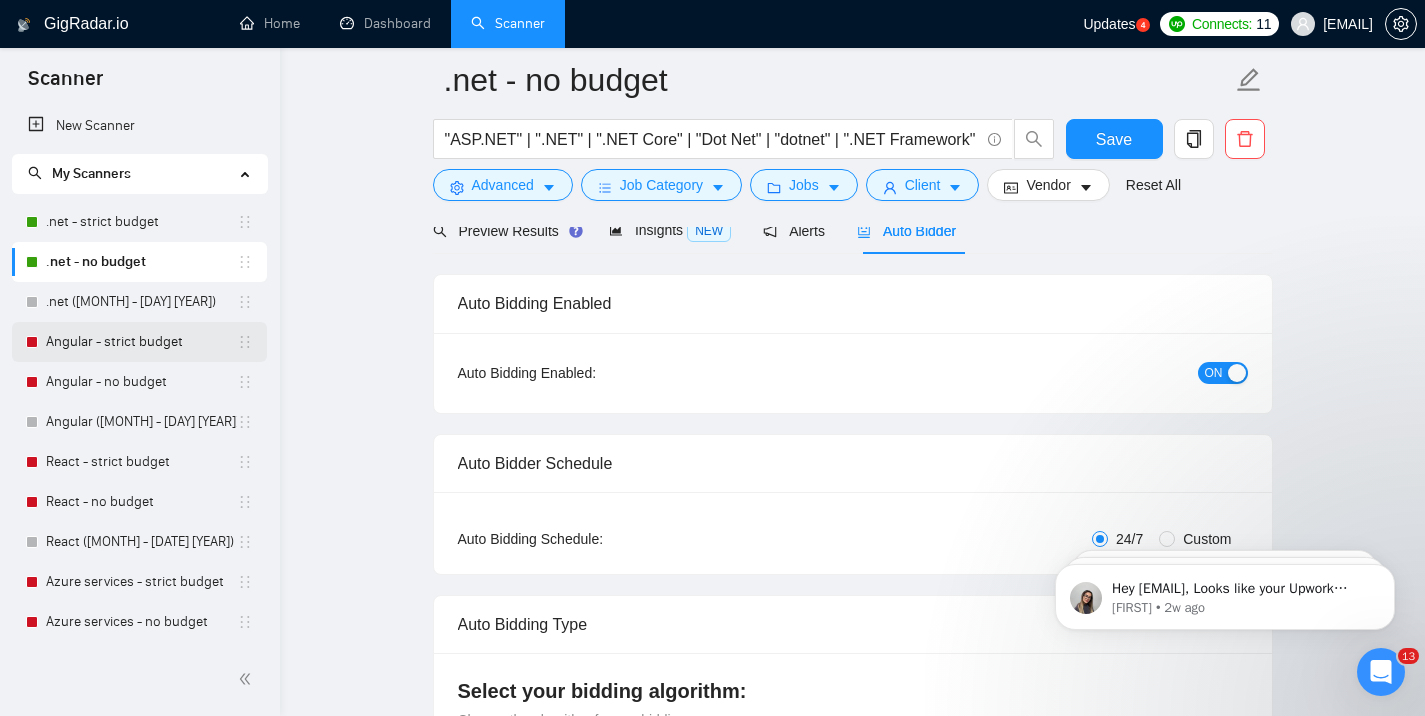 click on "Angular - strict budget" at bounding box center (141, 342) 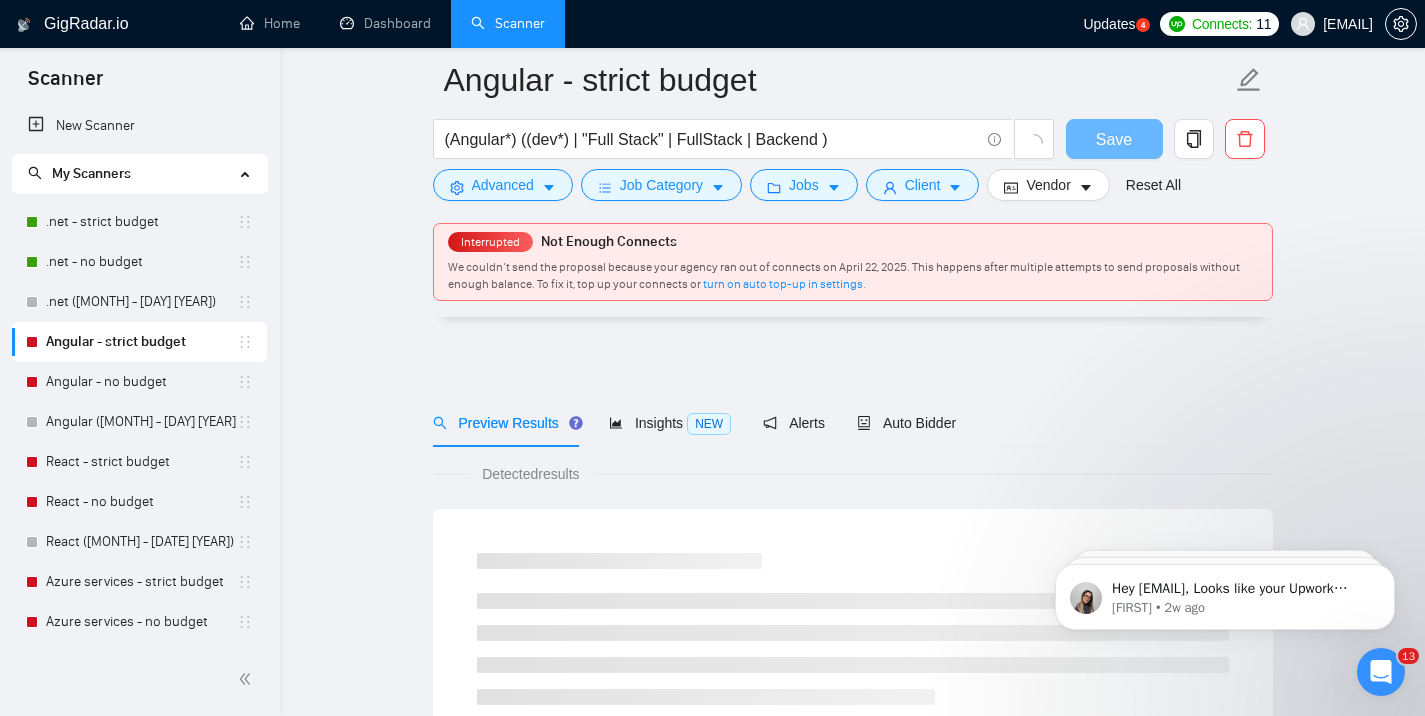 scroll, scrollTop: 116, scrollLeft: 0, axis: vertical 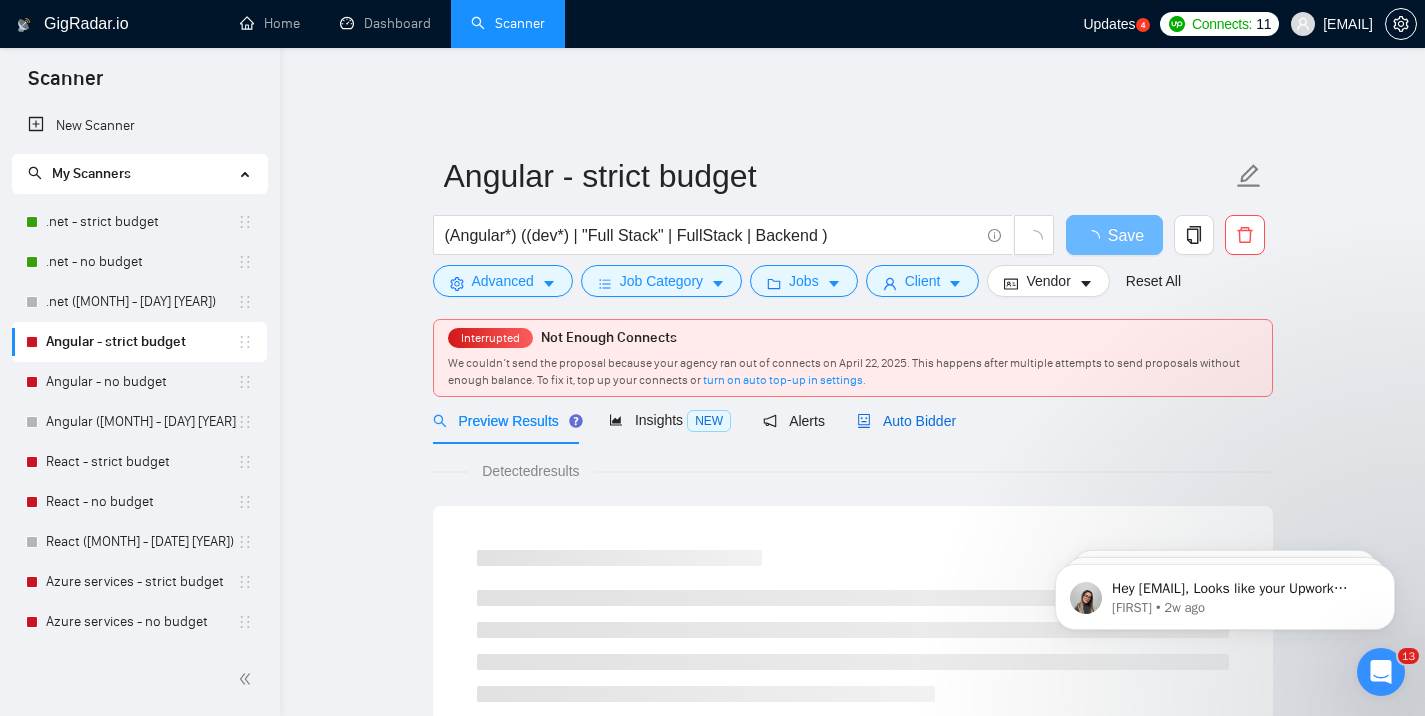 click on "Auto Bidder" at bounding box center (906, 421) 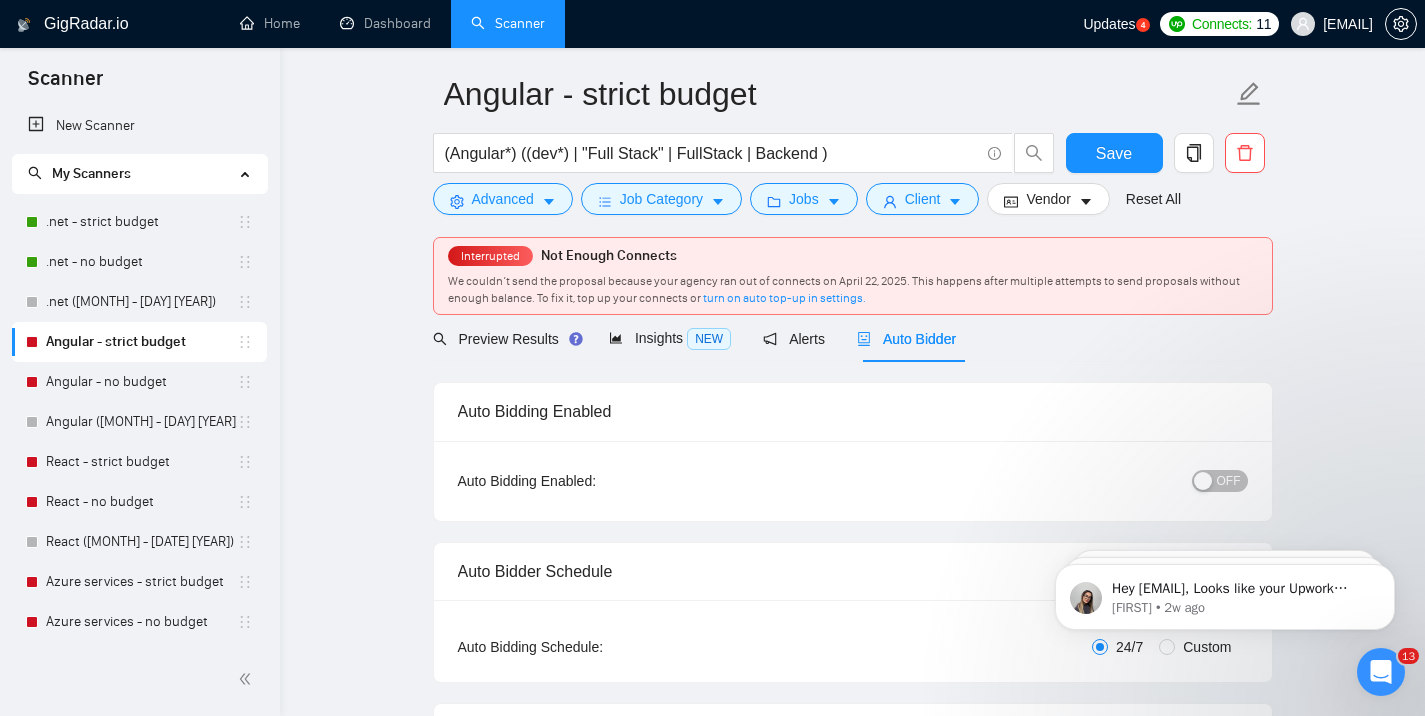 scroll, scrollTop: 0, scrollLeft: 0, axis: both 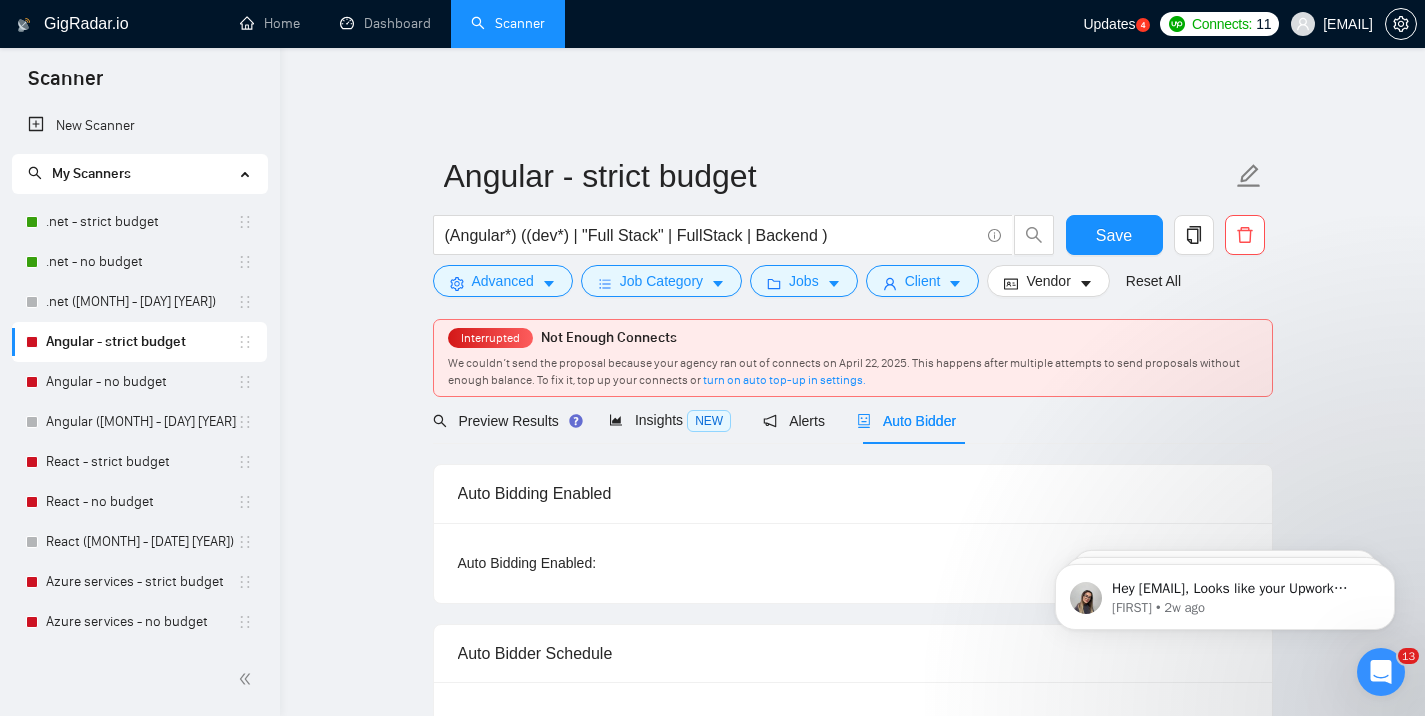 click on "Hey [EMAIL], Looks like your Upwork agency Intelvision ran out of connects. We recently tried to send a proposal for a job found by React  - strict budget, but we could not because the number of connects was insufficient. If you don't top up your connects soon, all your Auto Bidders will be disabled, and you will have to reactivate it again. Please consider enabling the Auto Top-Up Feature to avoid this happening in the future. Mariia • 2w ago Hey [EMAIL], Looks like your Upwork agency Intelvision ran out of connects. We recently tried to send a proposal for a job found by React  - strict budget, but we could not because the number of connects was insufficient. If you don't top up your connects soon, all your Auto Bidders will be disabled, and you will have to reactivate it again. Please consider enabling the Auto Top-Up Feature to avoid this happening in the future. Mariia • 2w ago Mariia • 2w ago" at bounding box center [1225, 505] 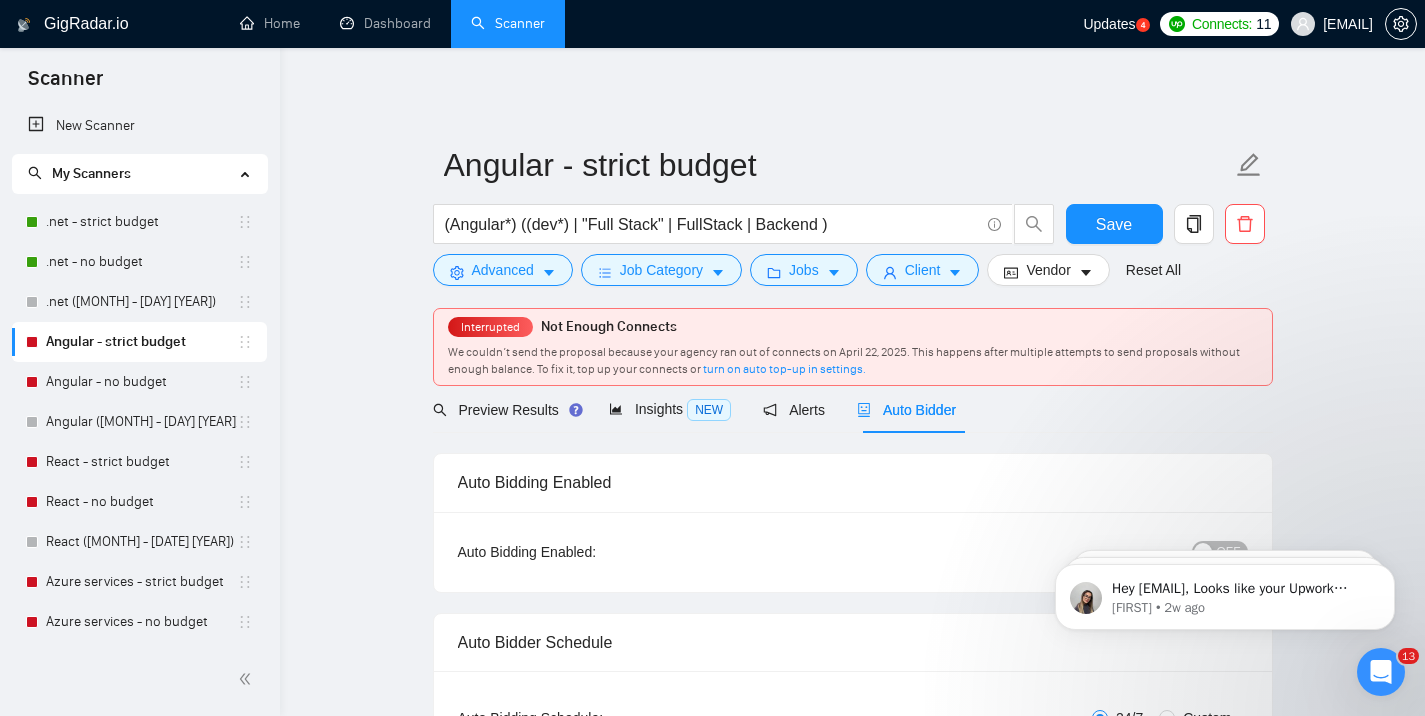 scroll, scrollTop: 29, scrollLeft: 0, axis: vertical 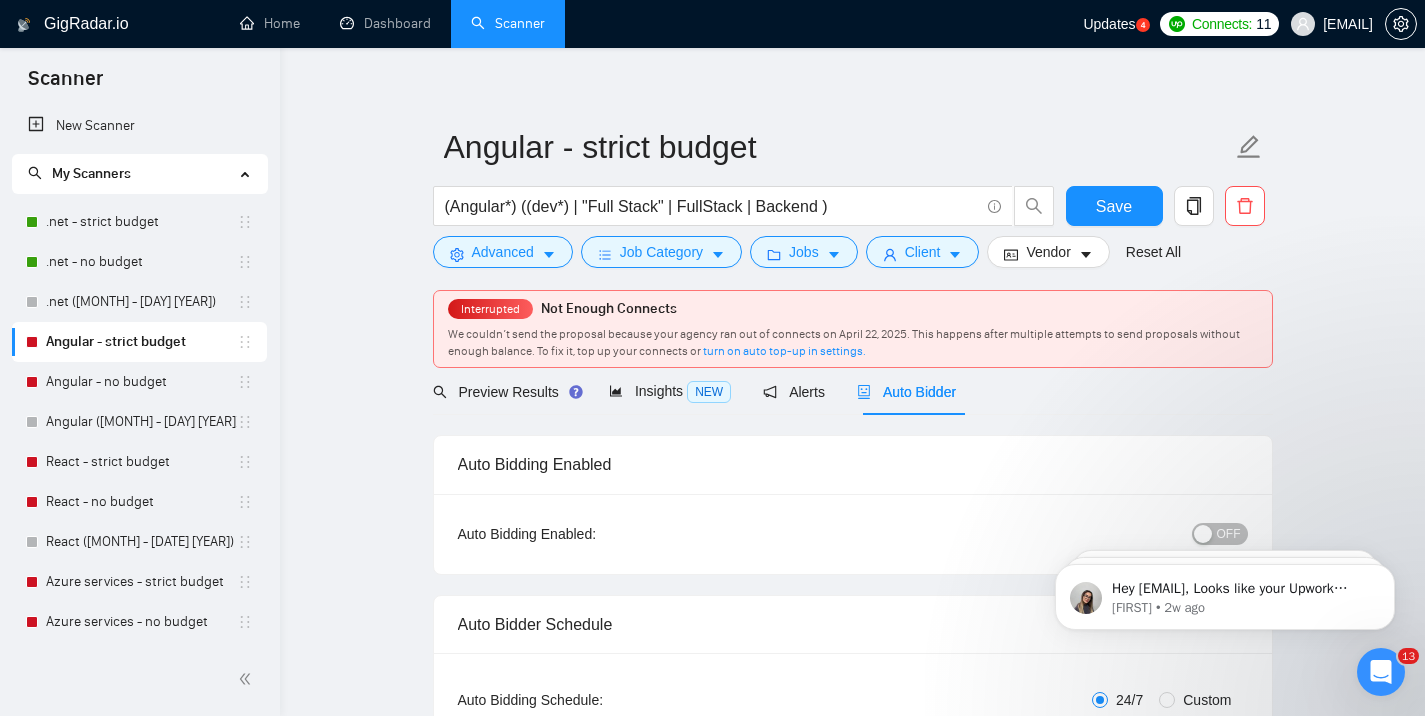 click on "OFF" at bounding box center [1220, 534] 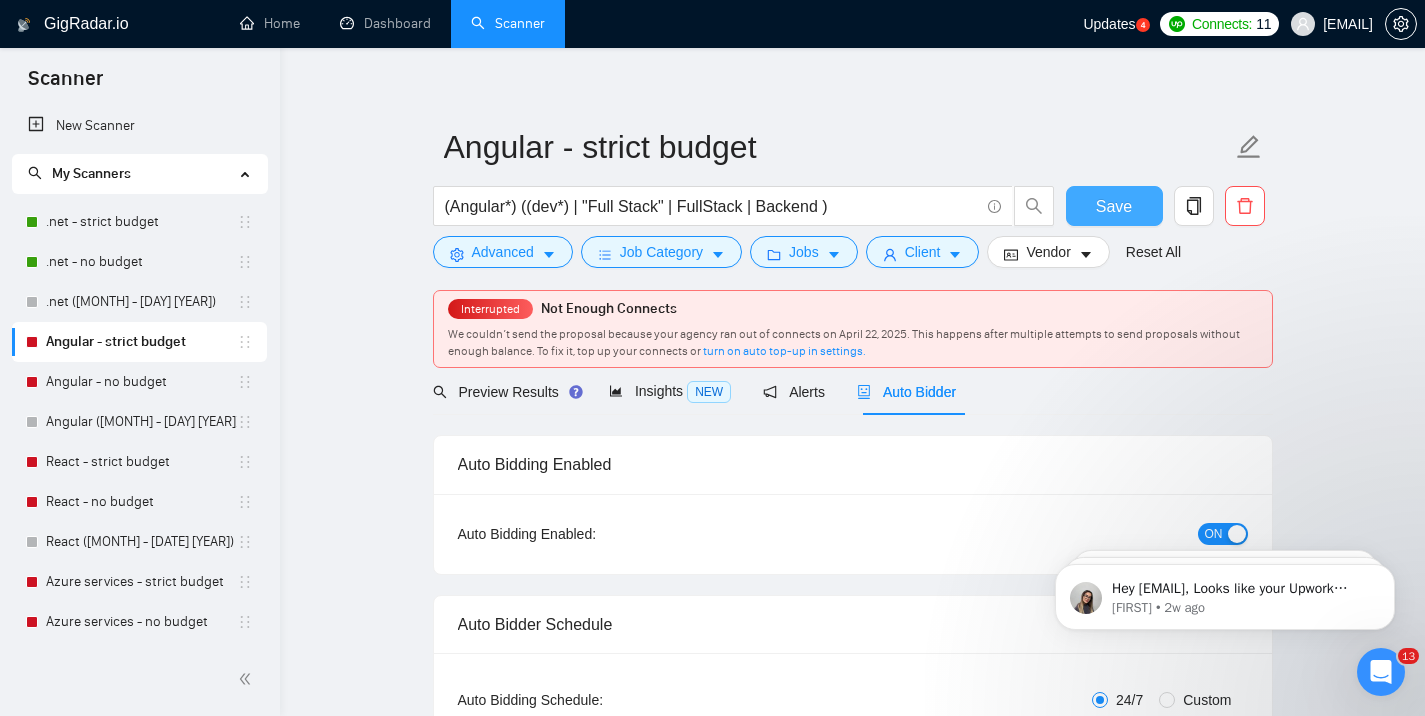 click on "Save" at bounding box center [1114, 206] 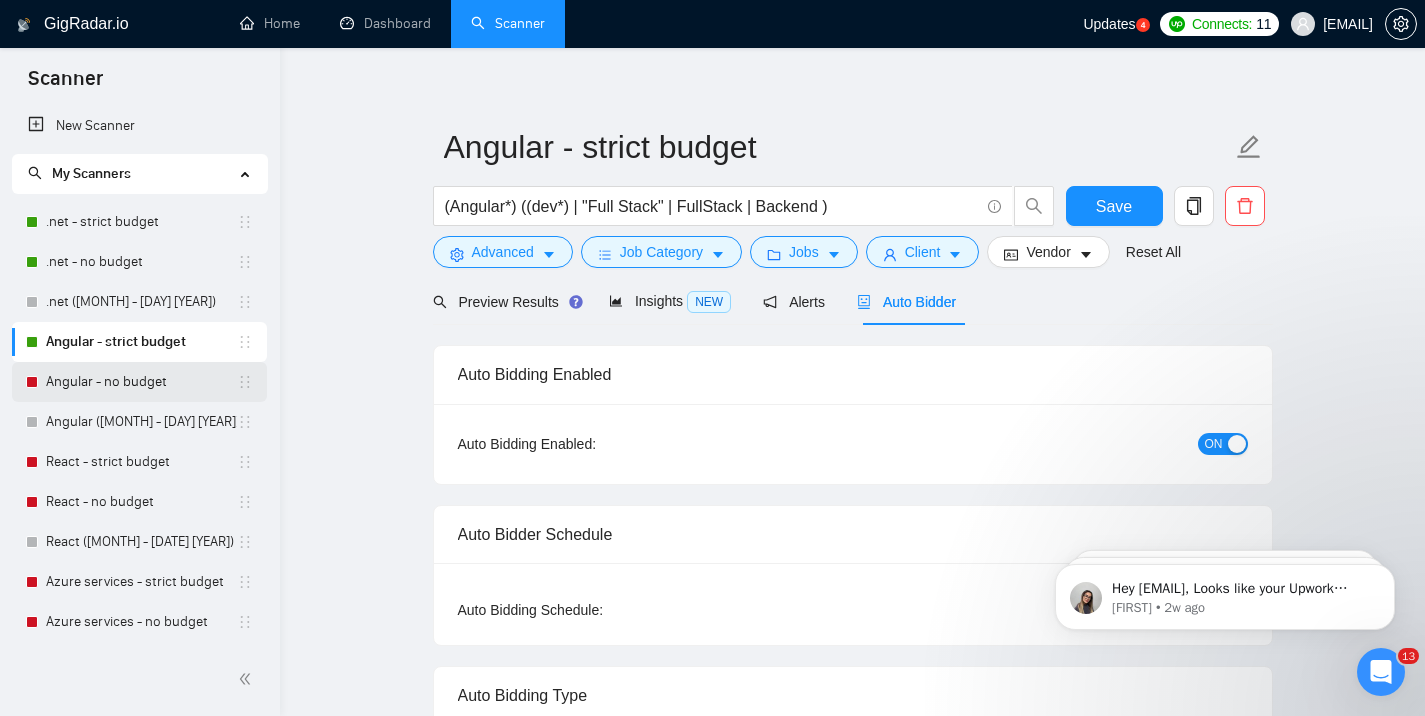 click on "Angular - no budget" at bounding box center [141, 382] 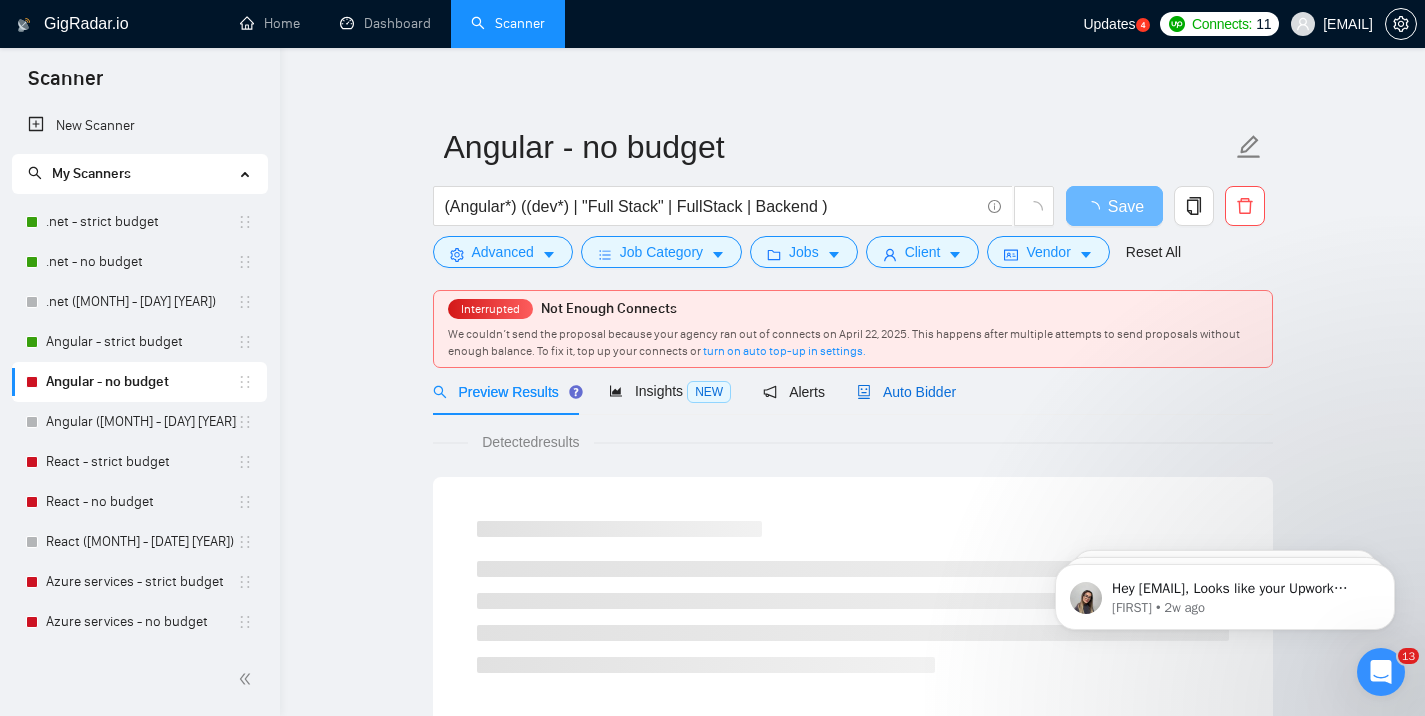 click on "Auto Bidder" at bounding box center [906, 392] 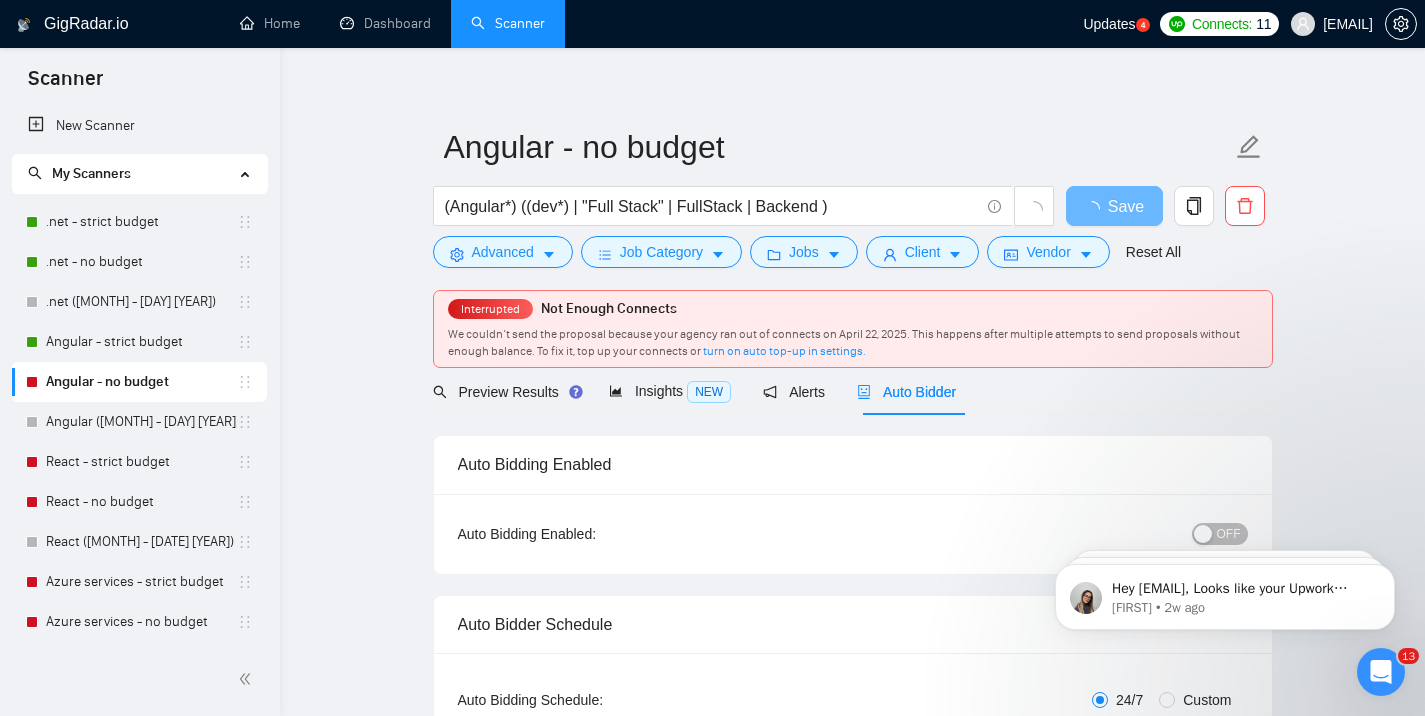 type 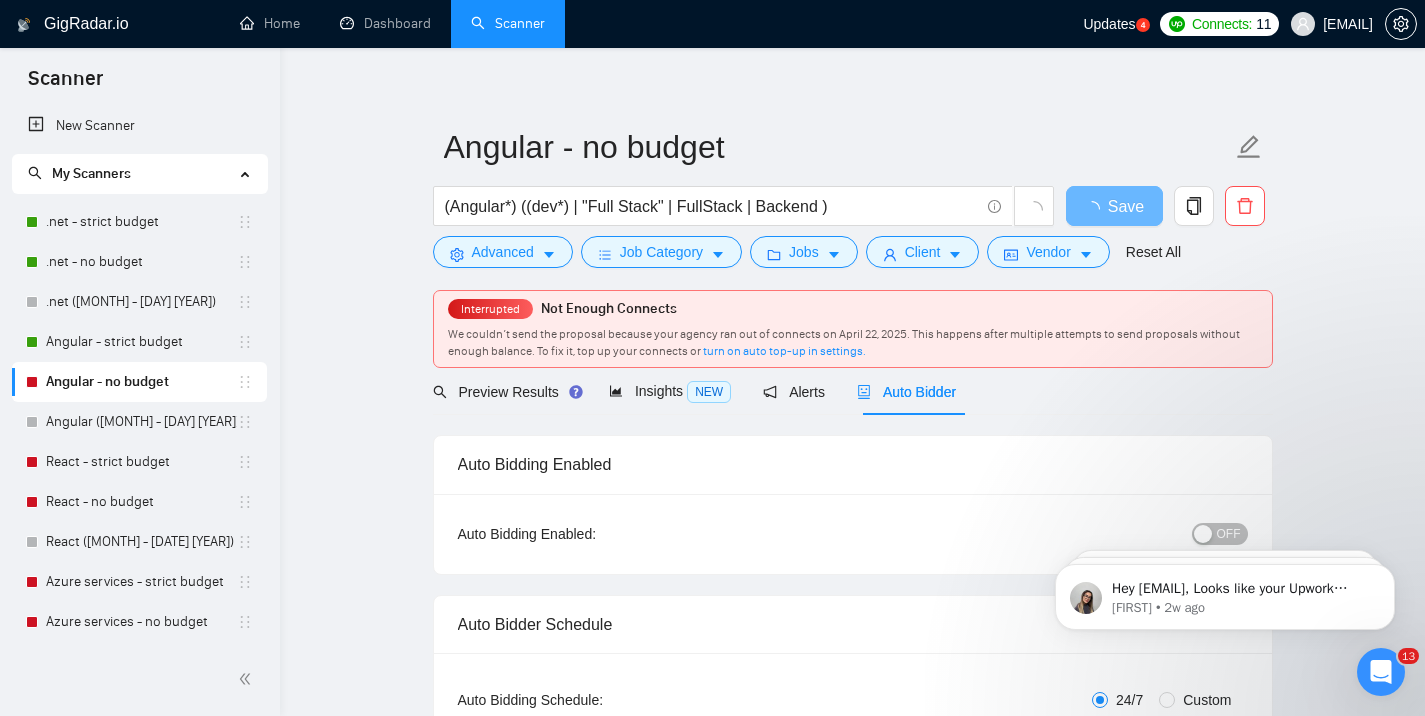 checkbox on "true" 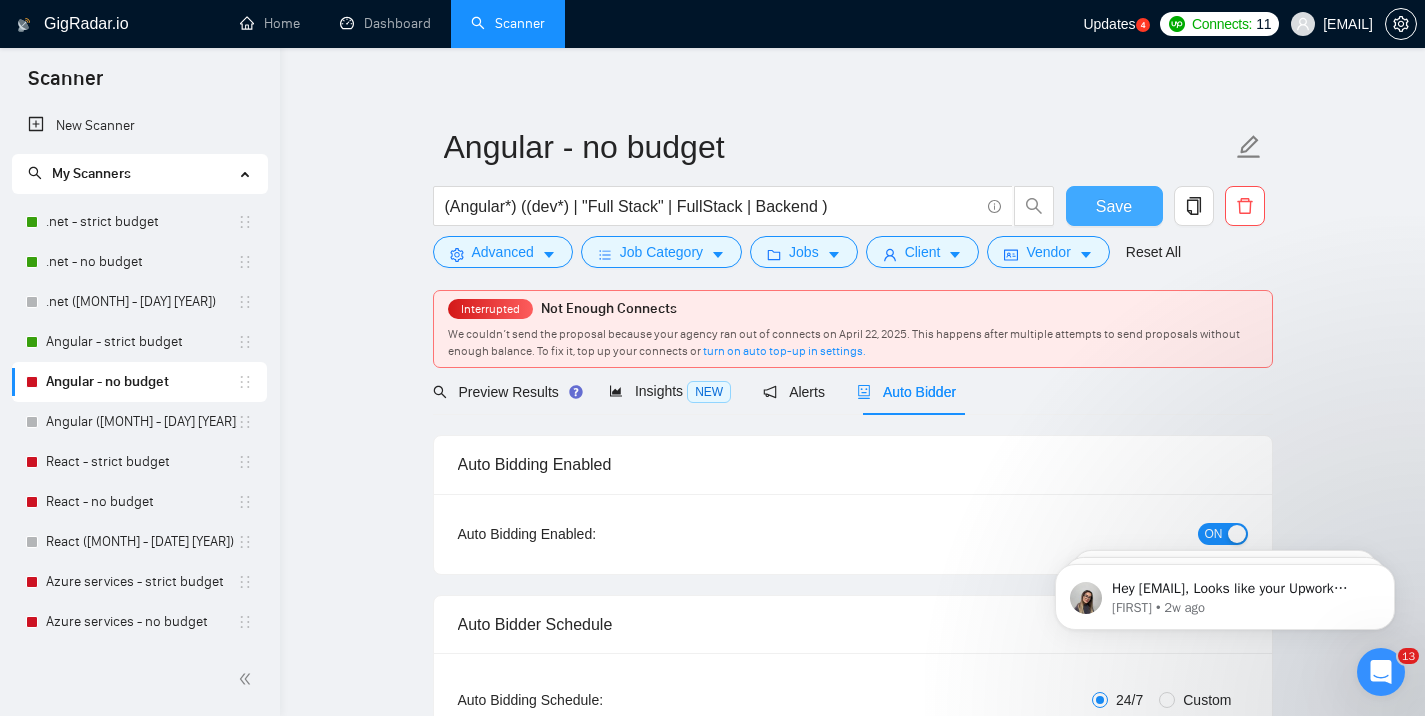click on "Save" at bounding box center [1114, 206] 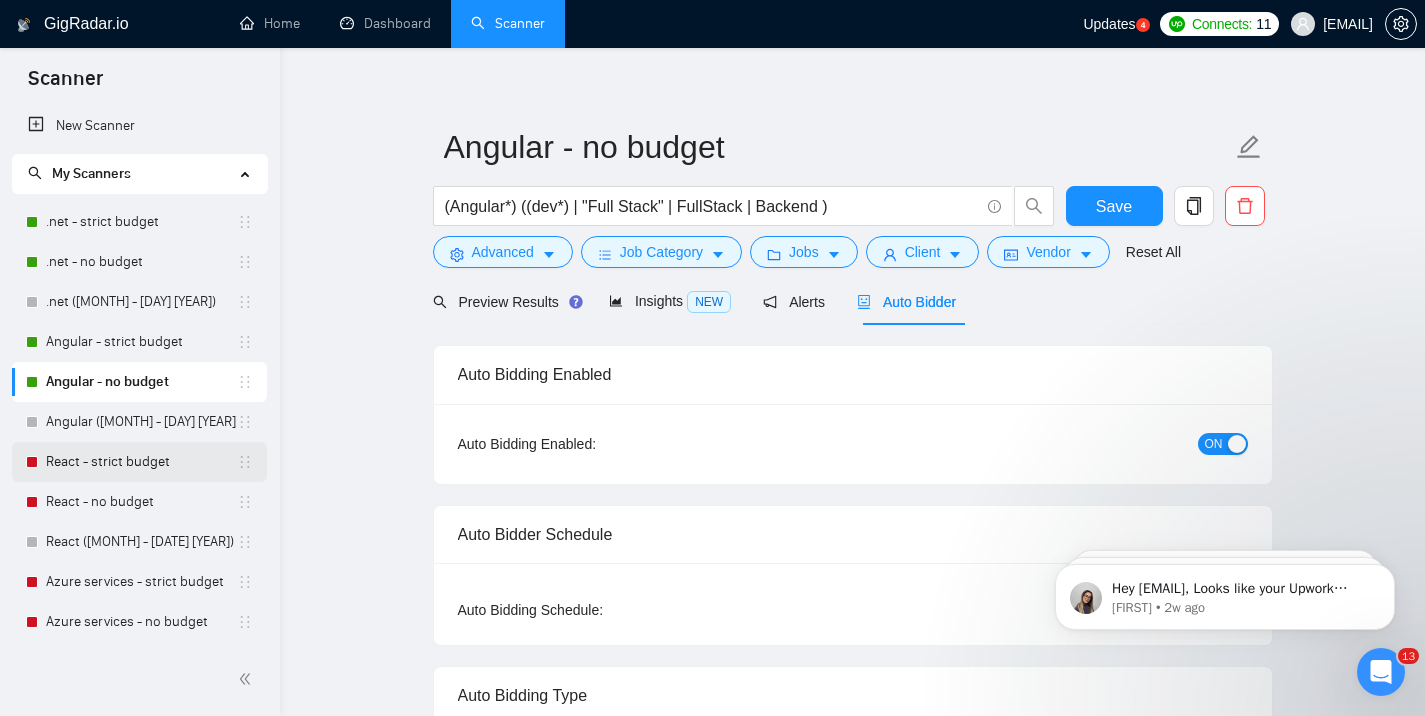 click on "React  - strict budget" at bounding box center (141, 462) 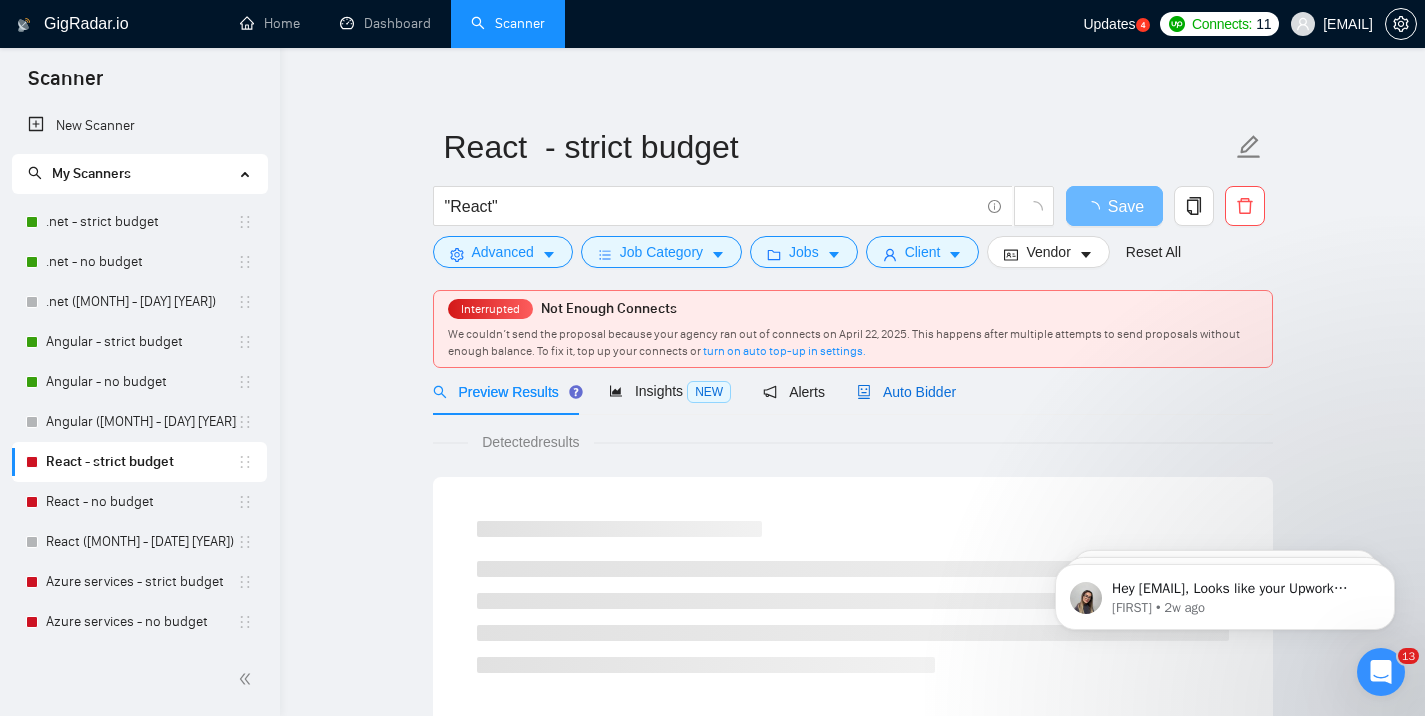 click on "Auto Bidder" at bounding box center (906, 392) 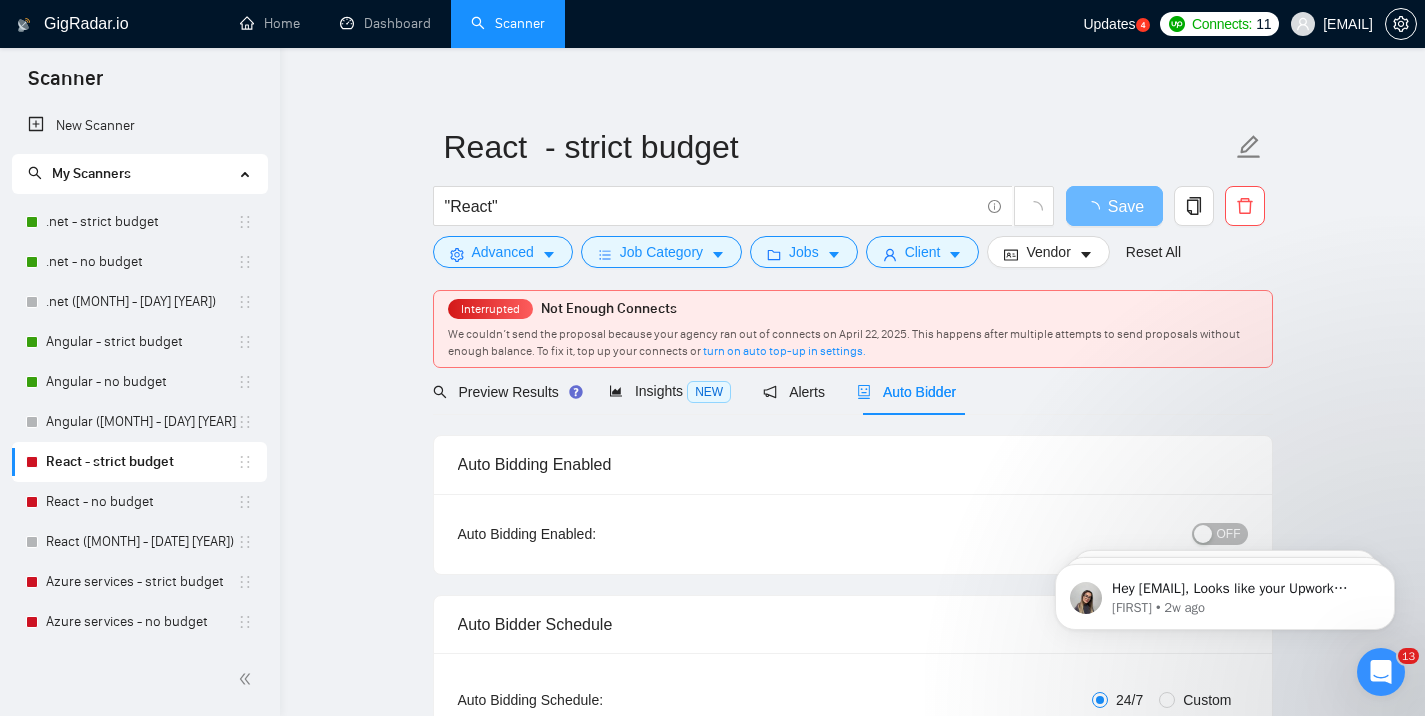 type 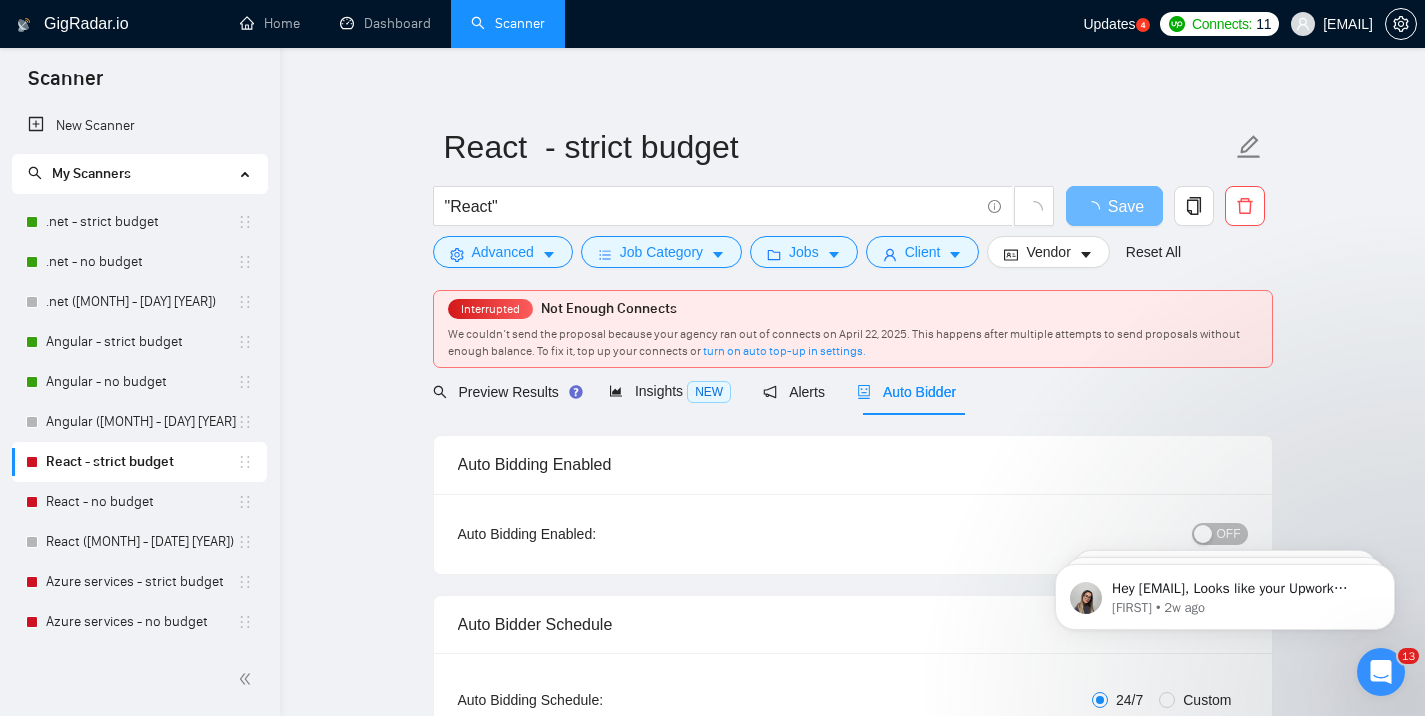 checkbox on "true" 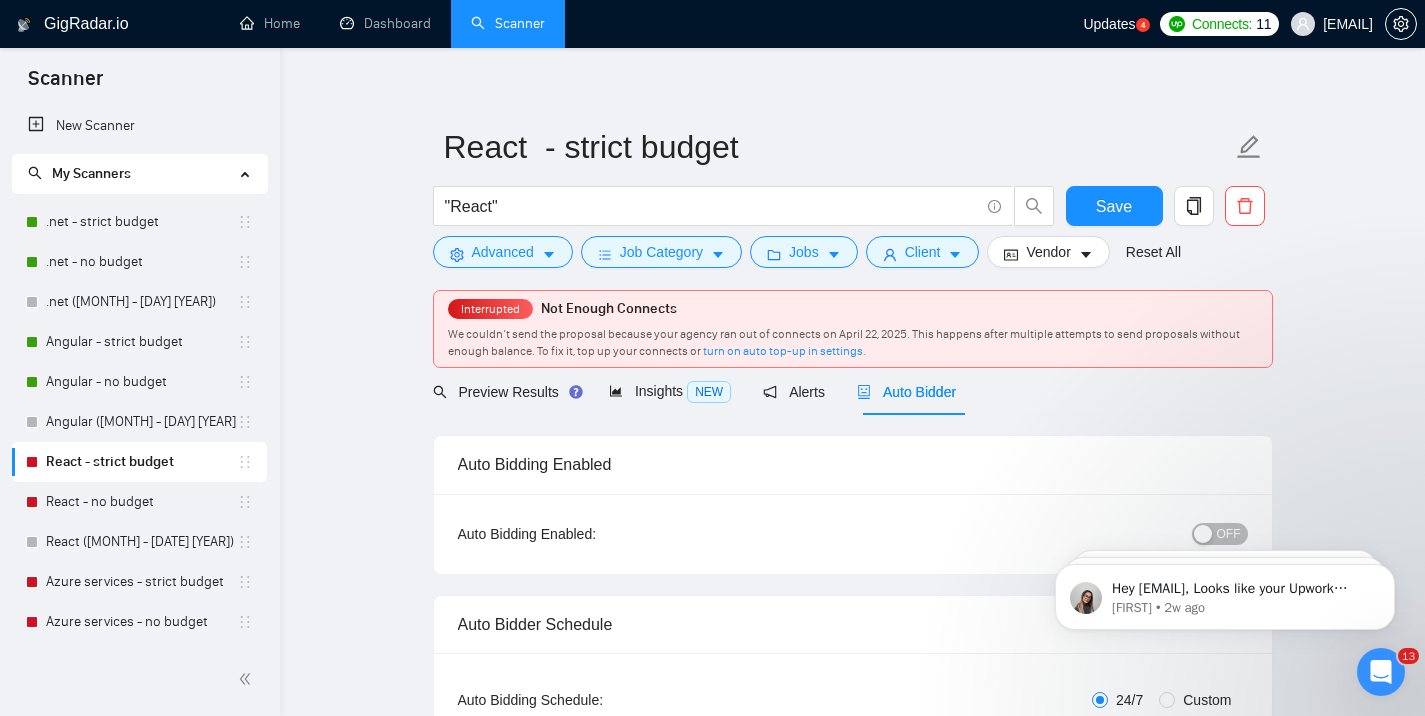 click on "OFF" at bounding box center [1229, 534] 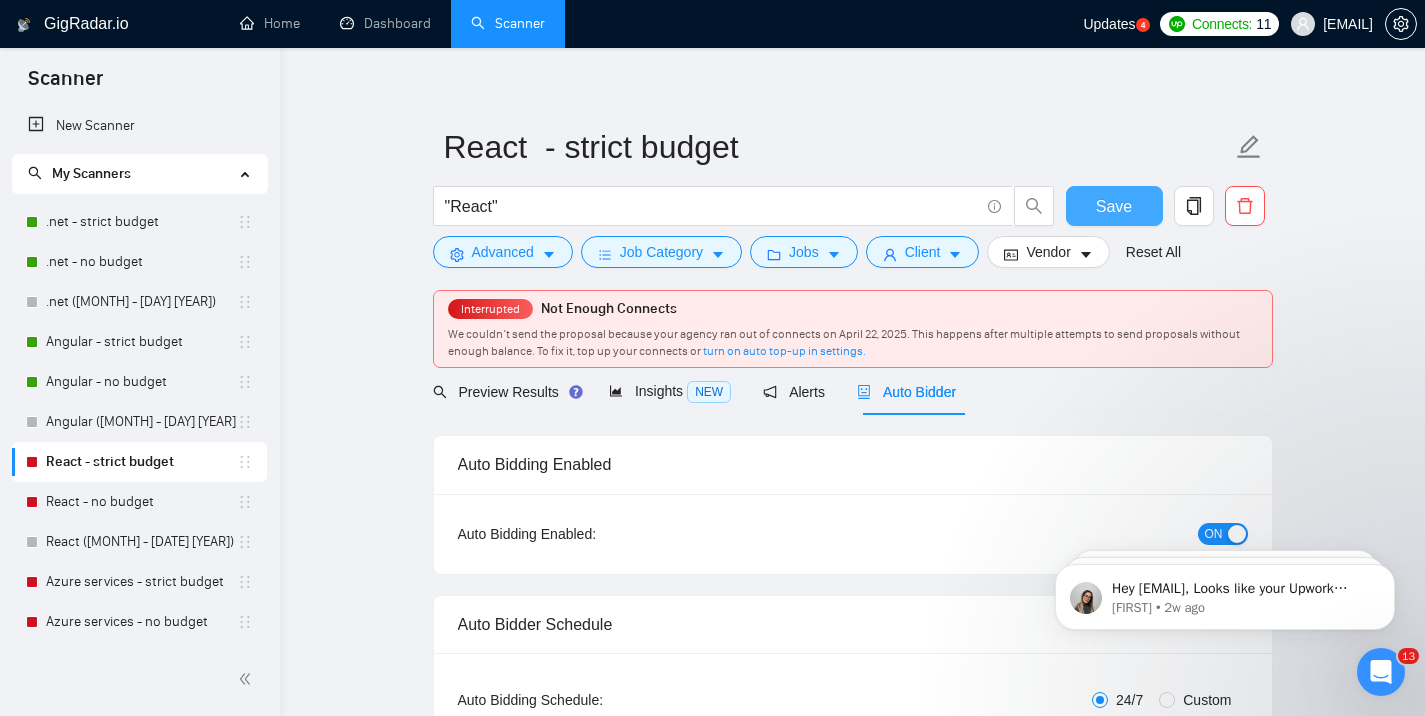 click on "Save" at bounding box center (1114, 206) 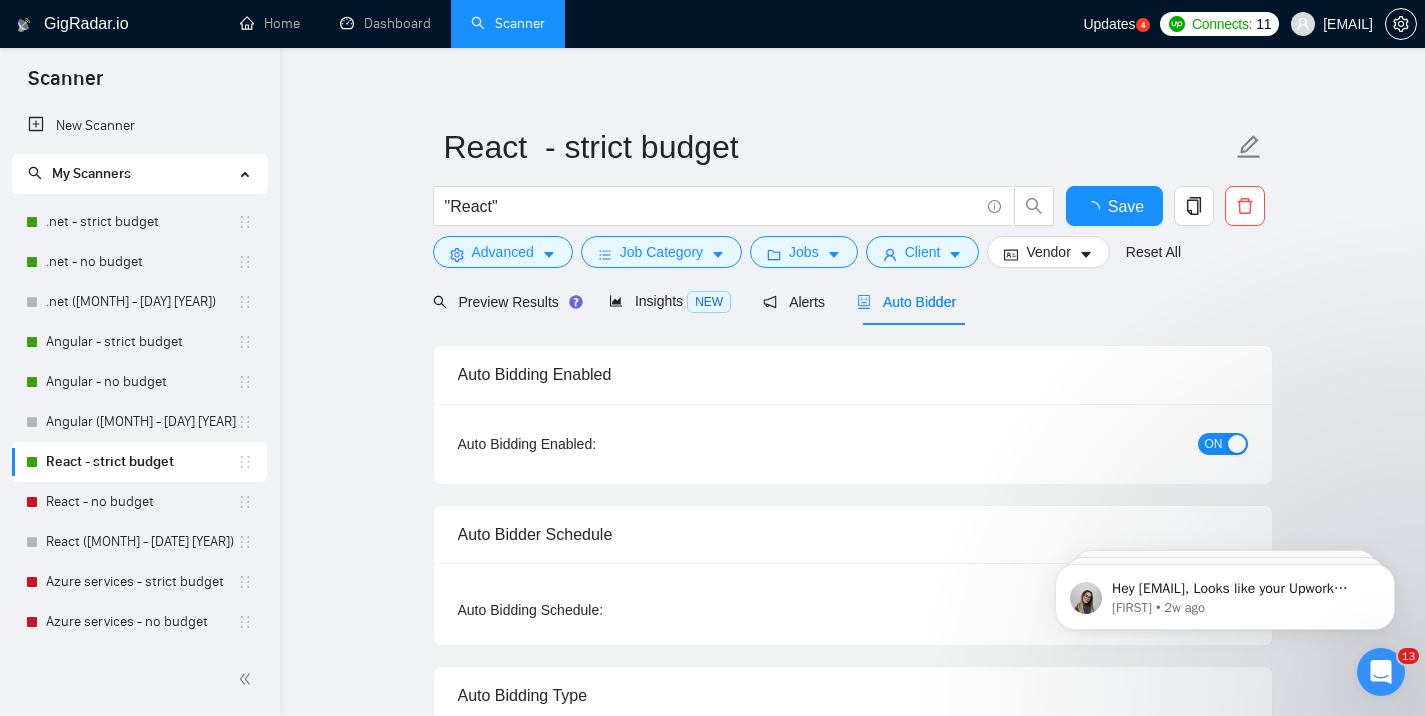 type 